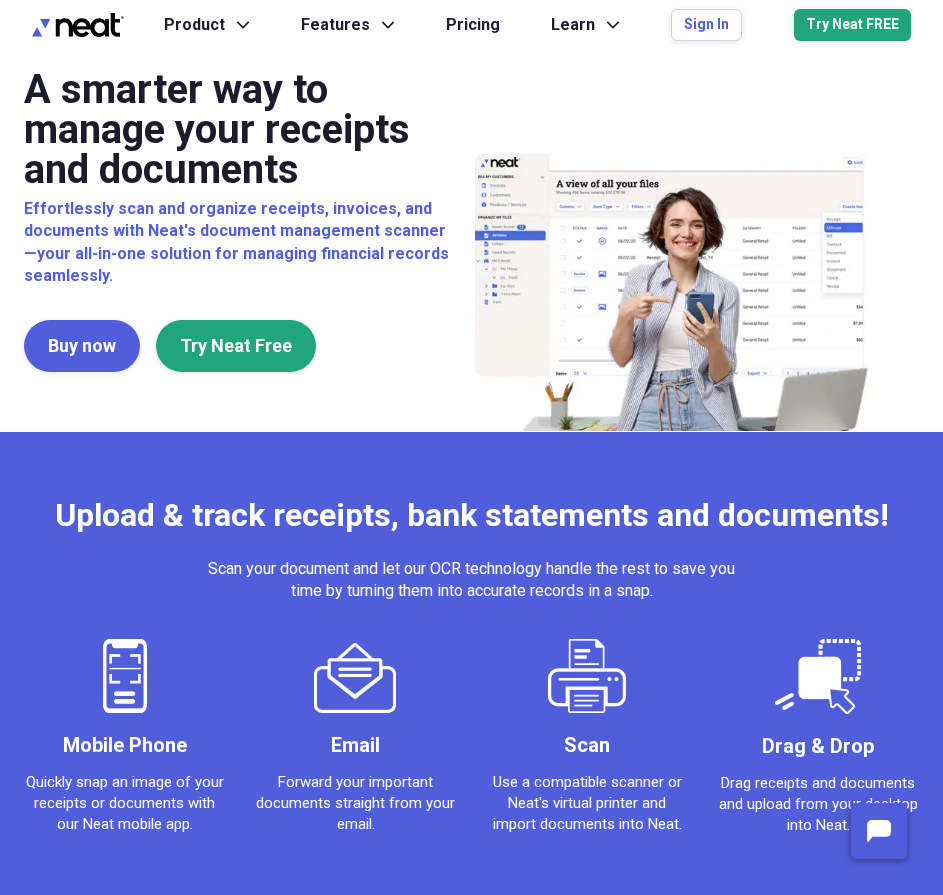 scroll, scrollTop: 0, scrollLeft: 0, axis: both 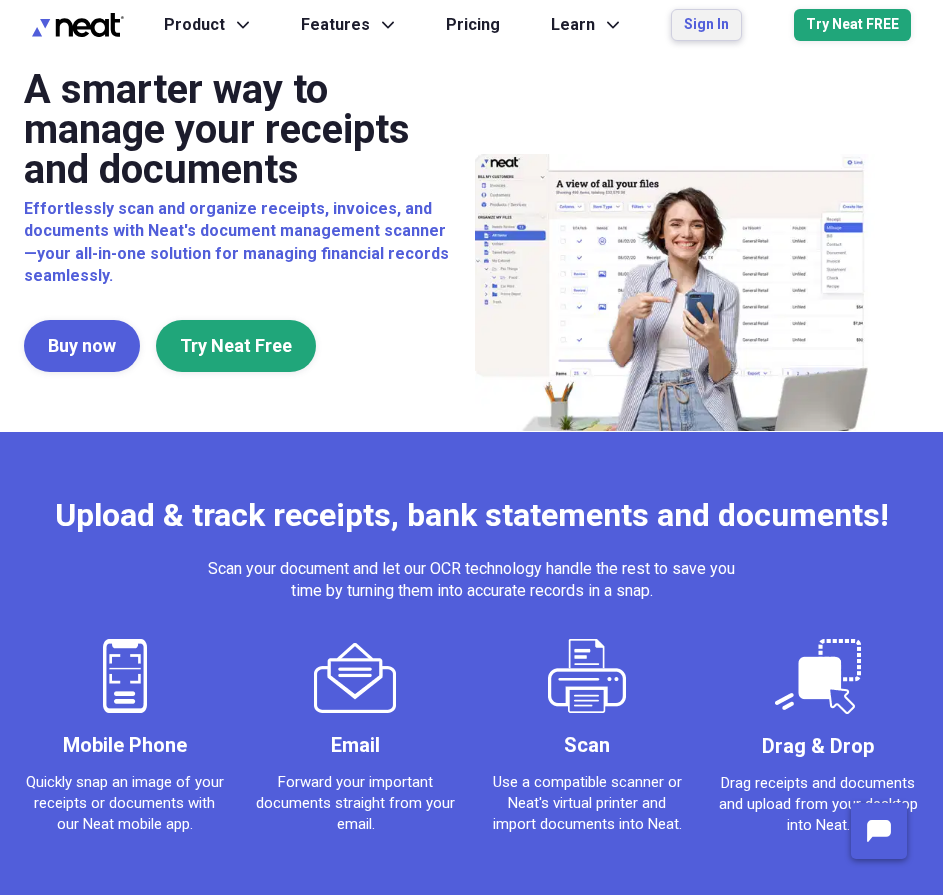 click on "Sign In" at bounding box center (706, 25) 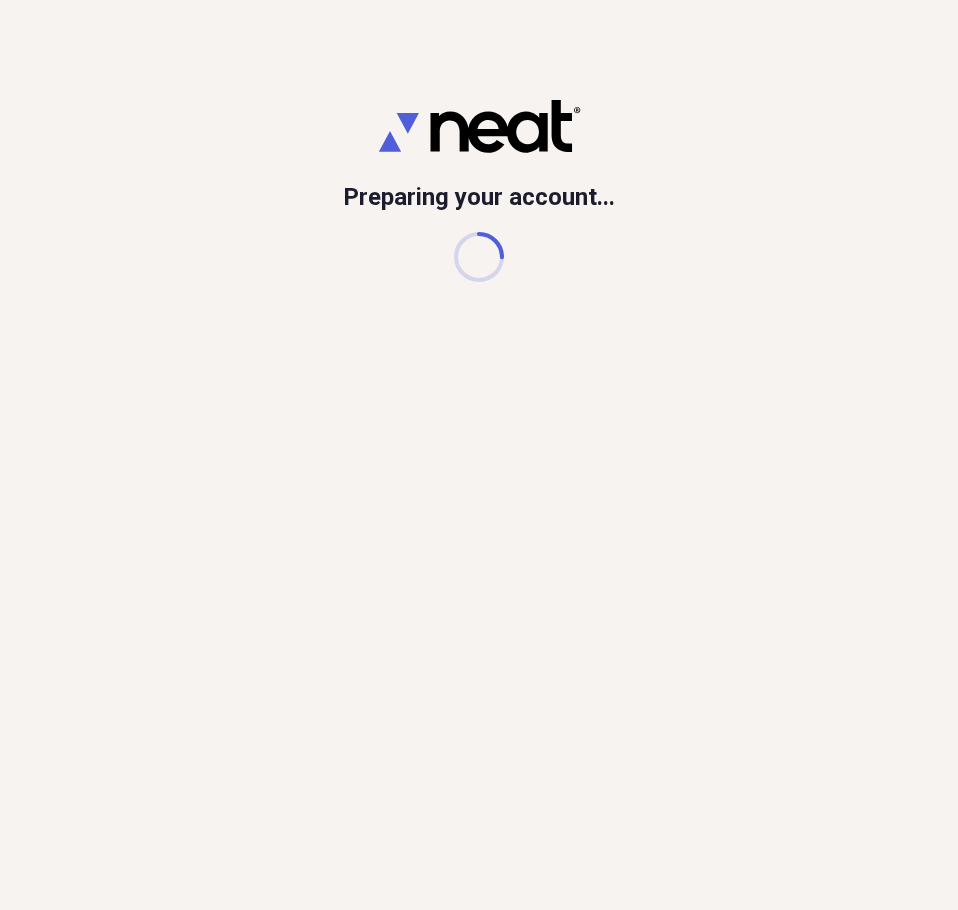 scroll, scrollTop: 0, scrollLeft: 0, axis: both 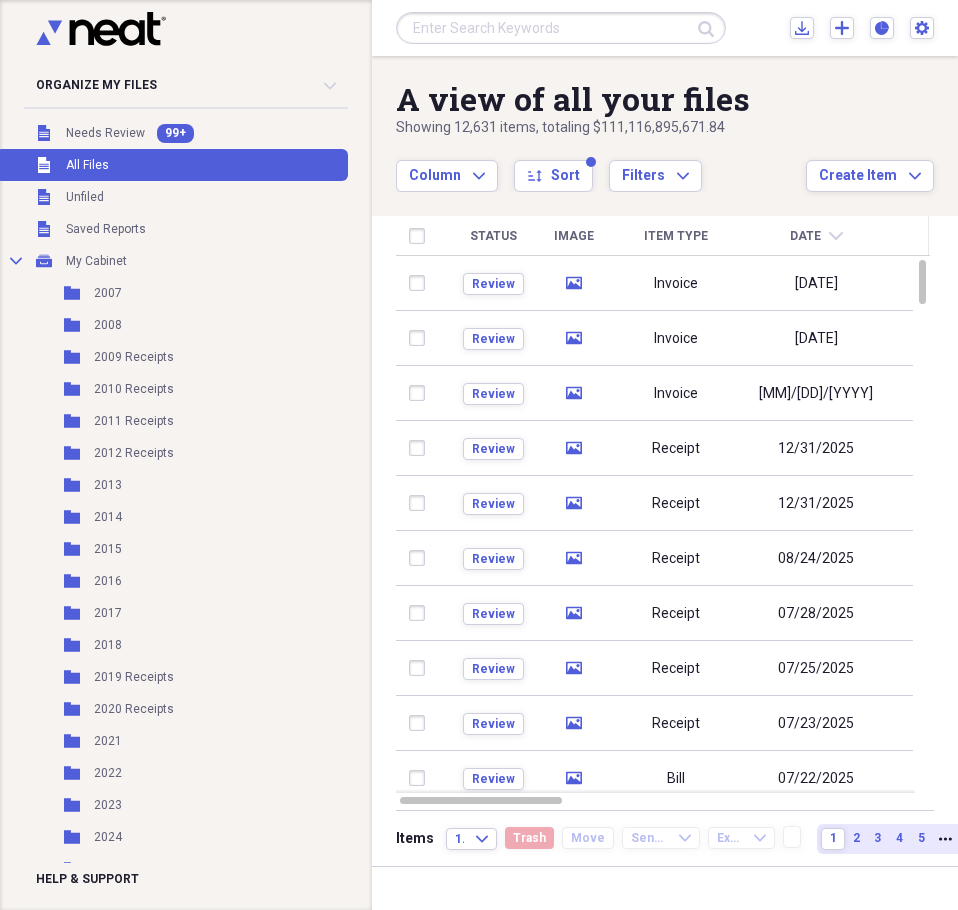 click at bounding box center [561, 28] 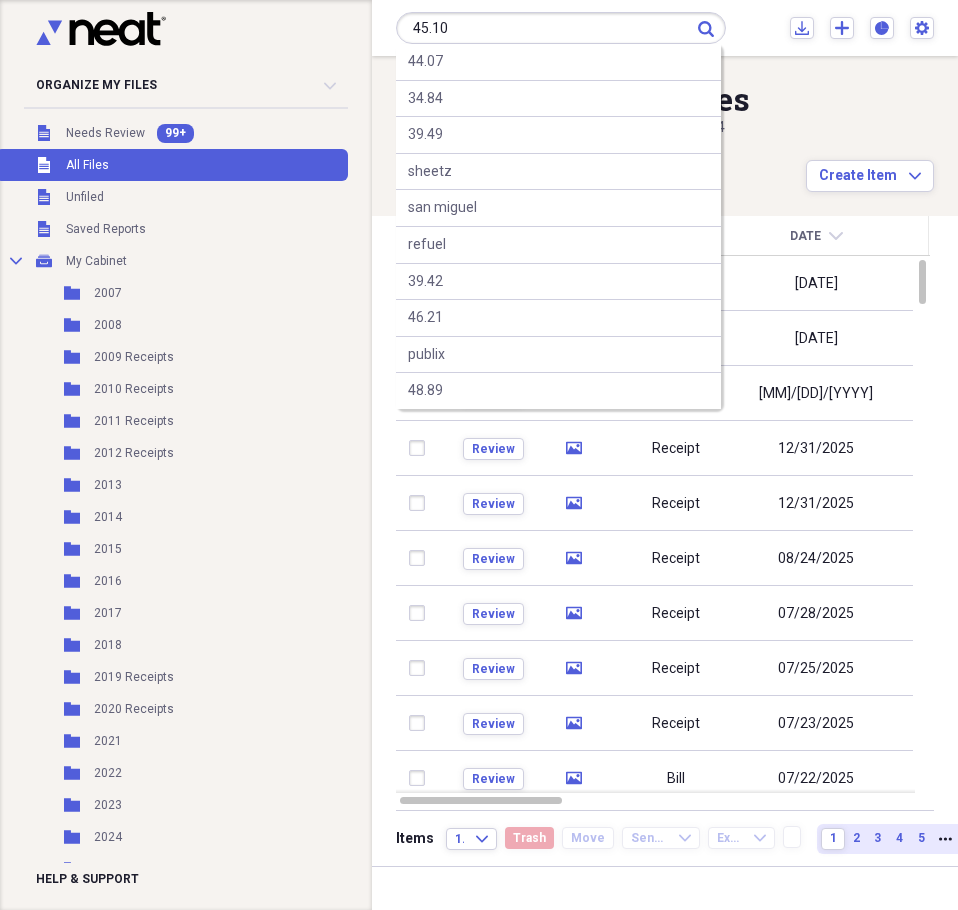 type on "45.10" 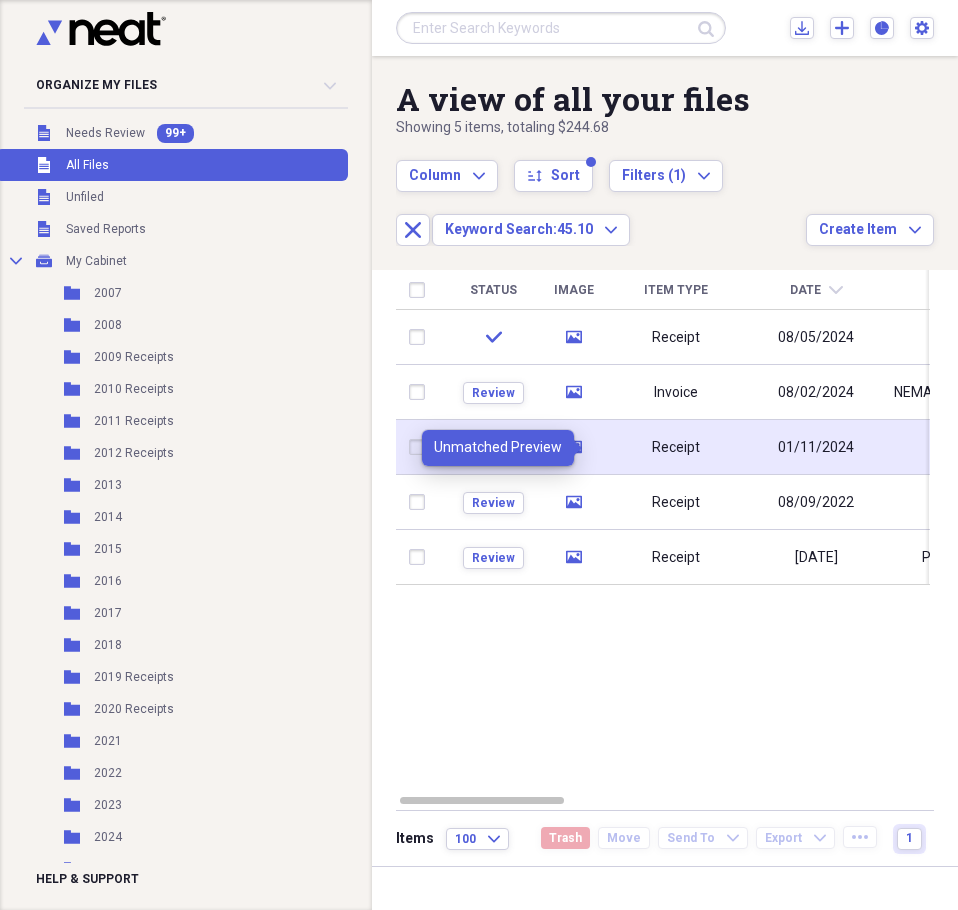 click 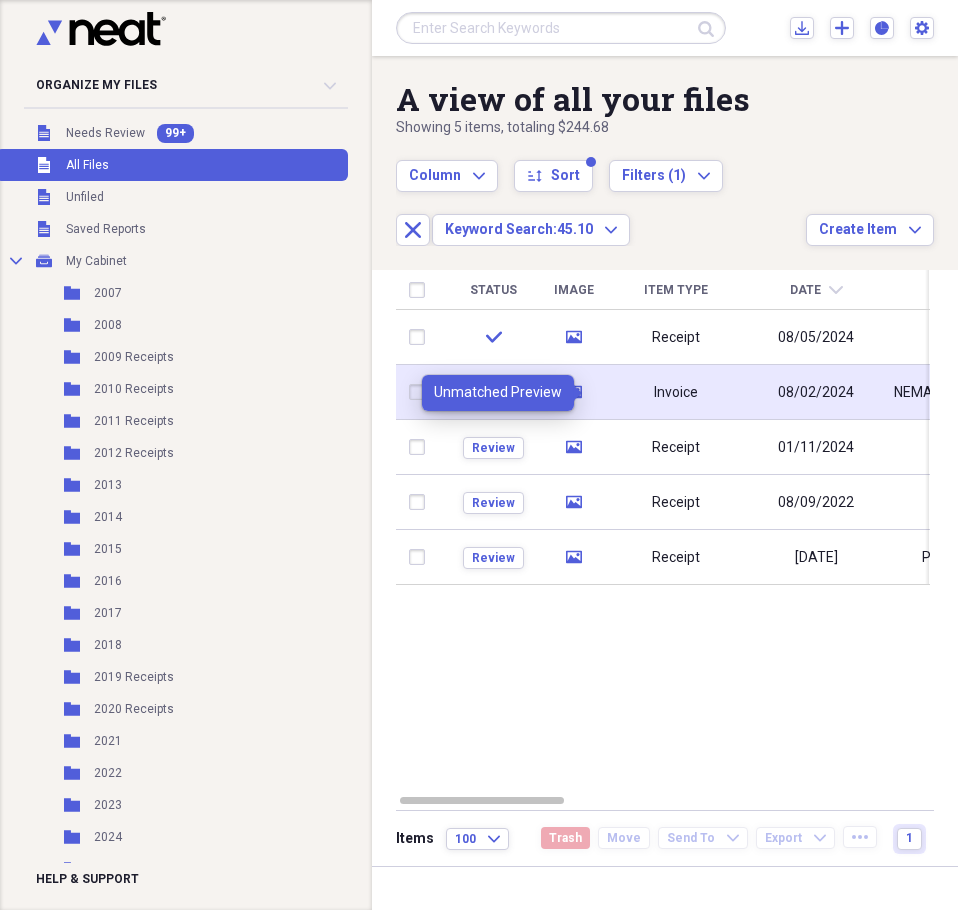 click on "media" 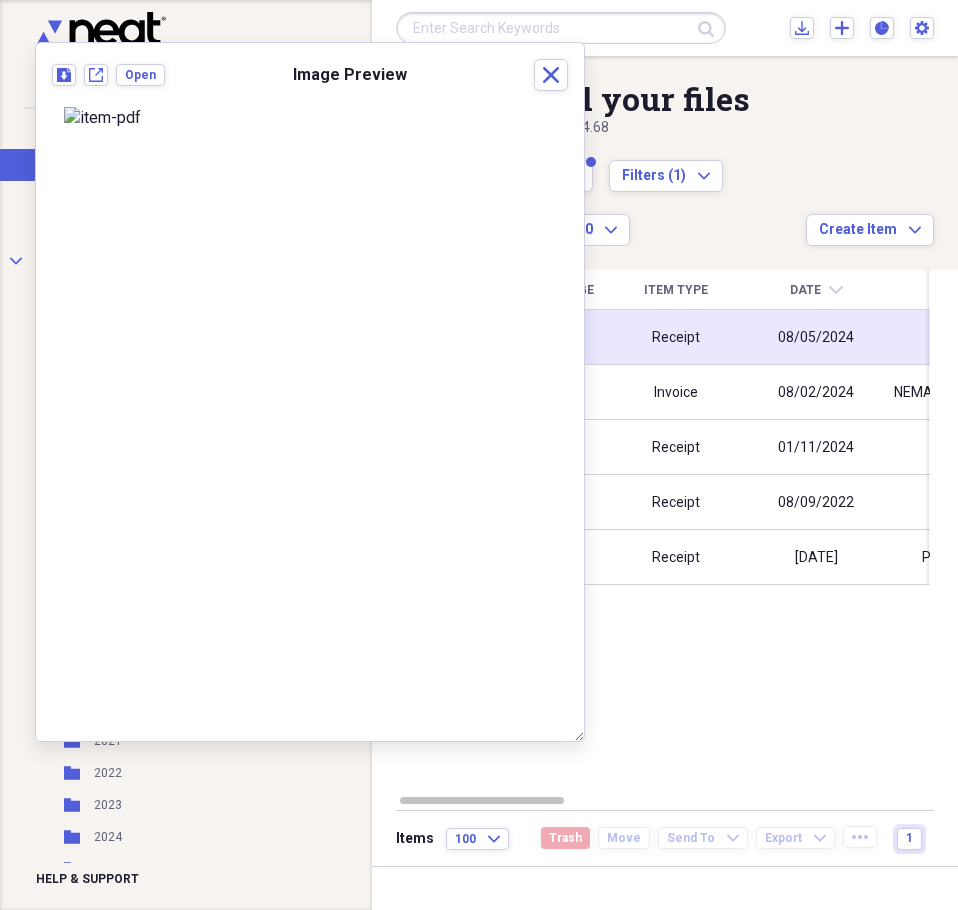 click 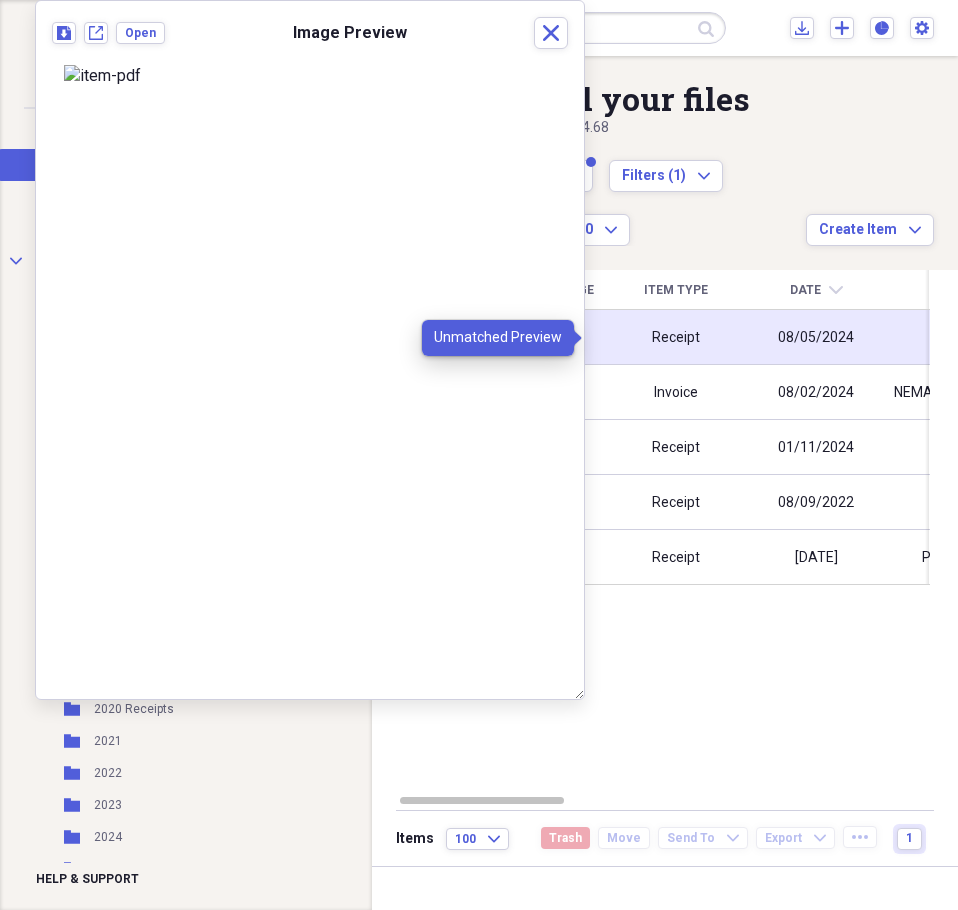 click 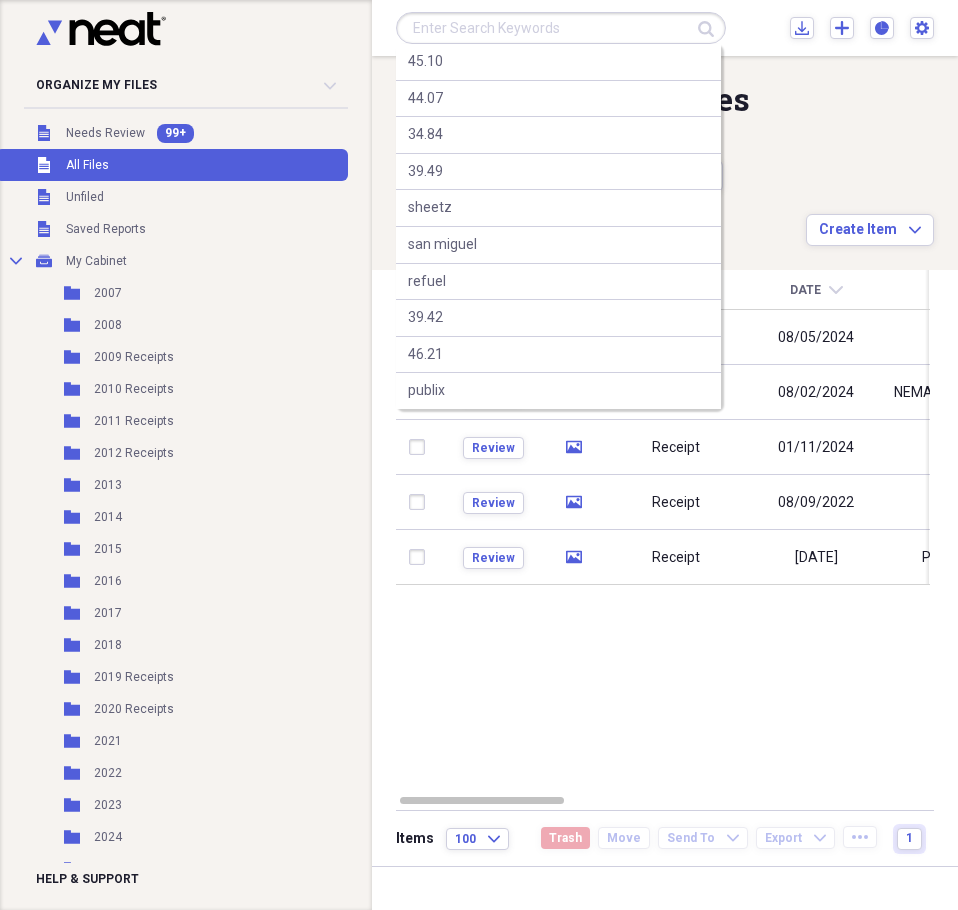 click at bounding box center [561, 28] 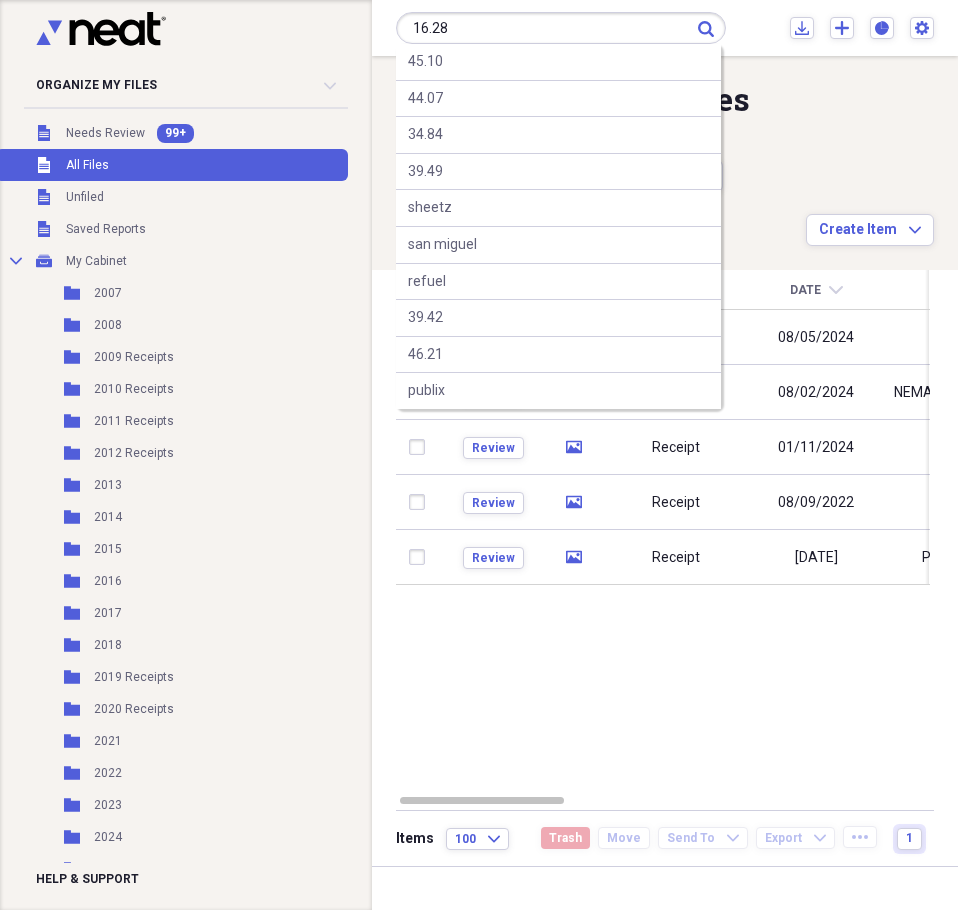 type on "16.28" 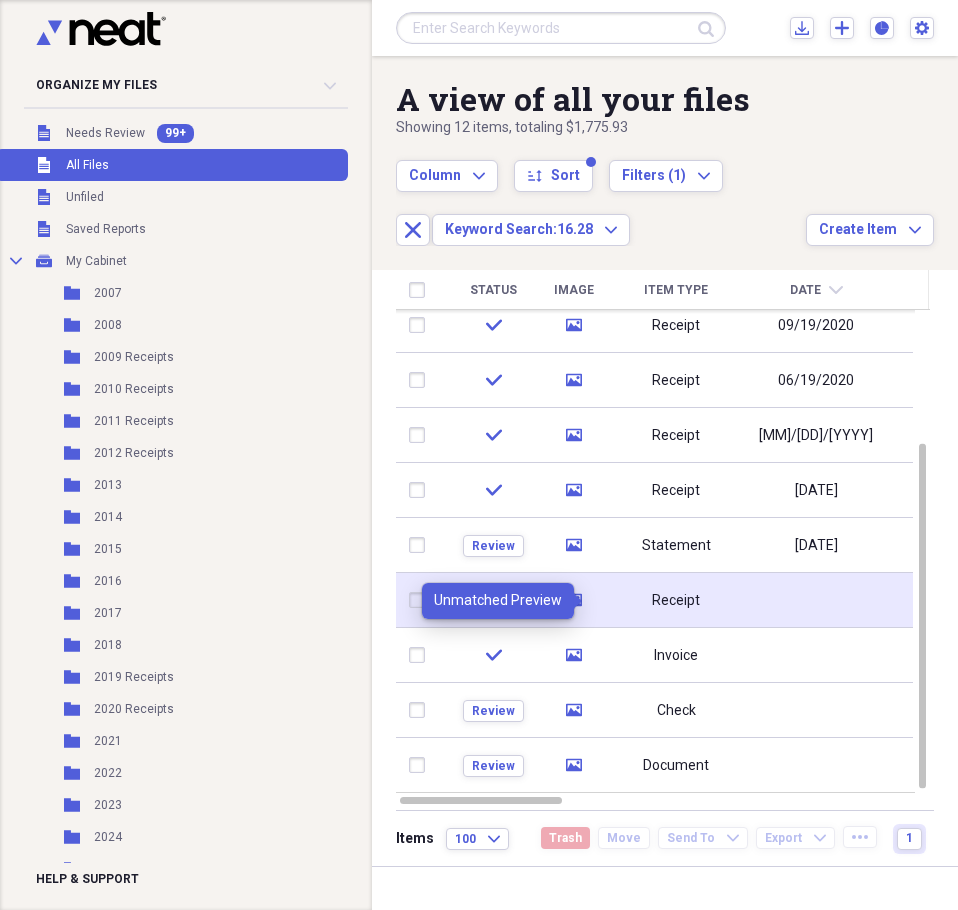 click on "media" 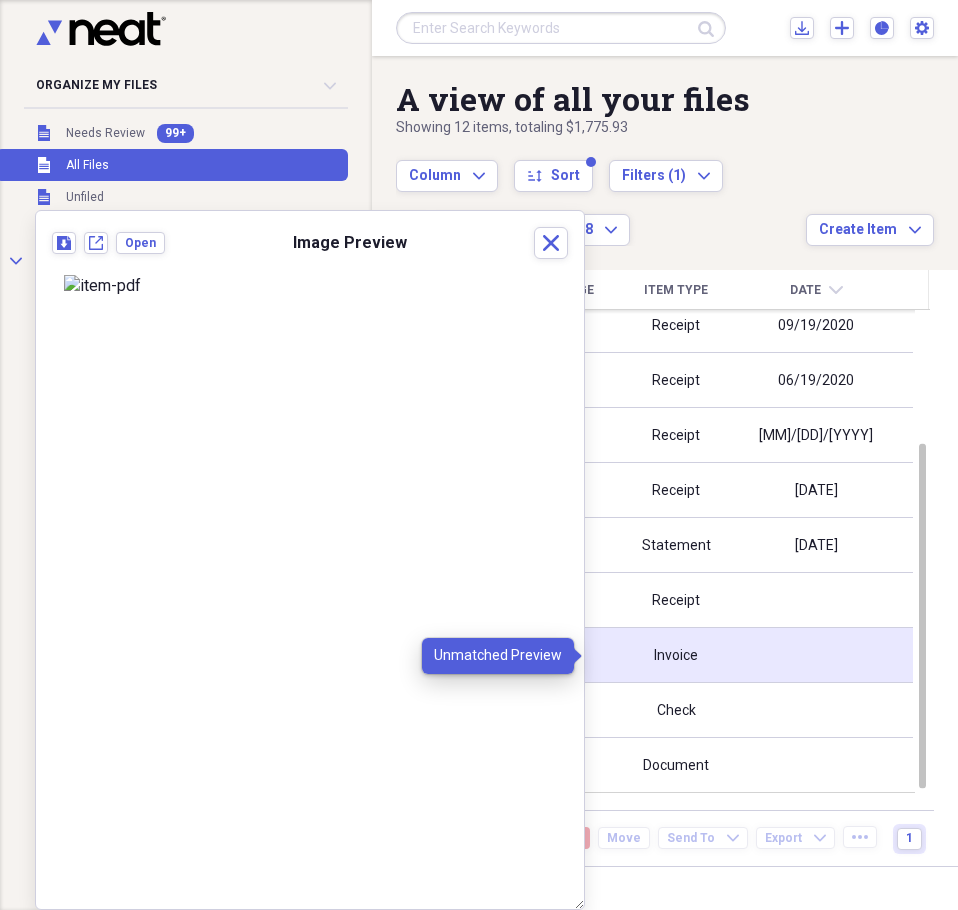 click on "media" 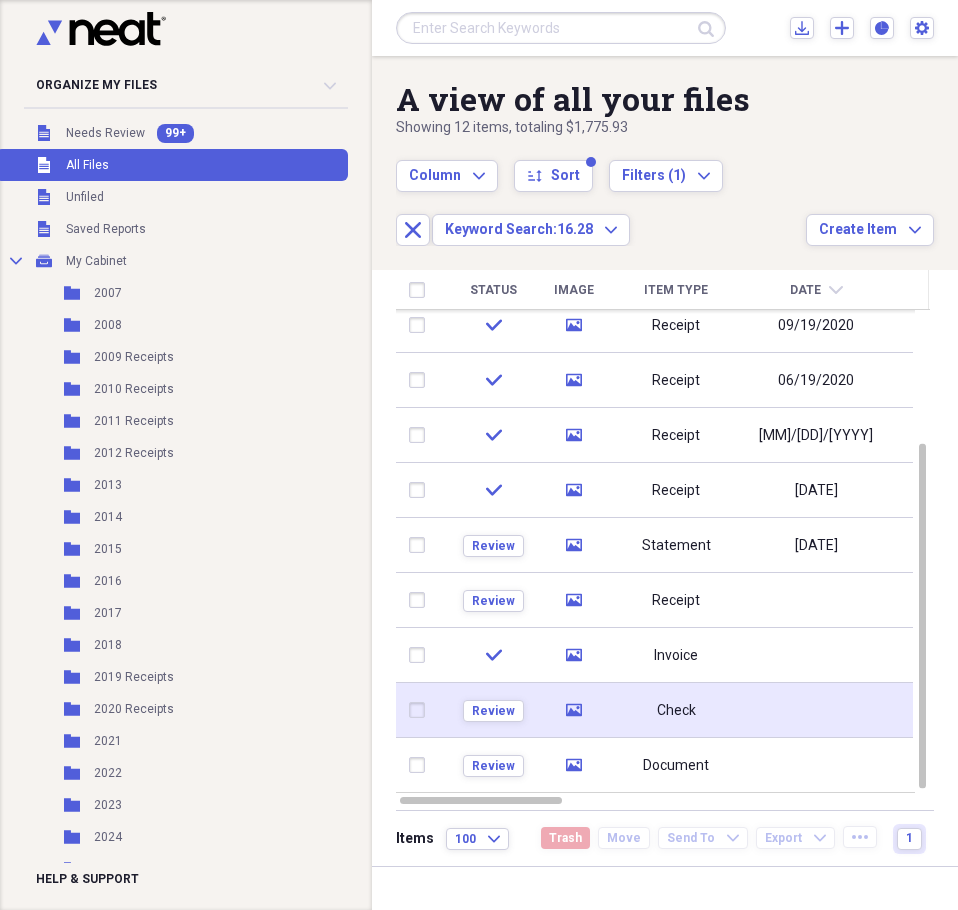 click 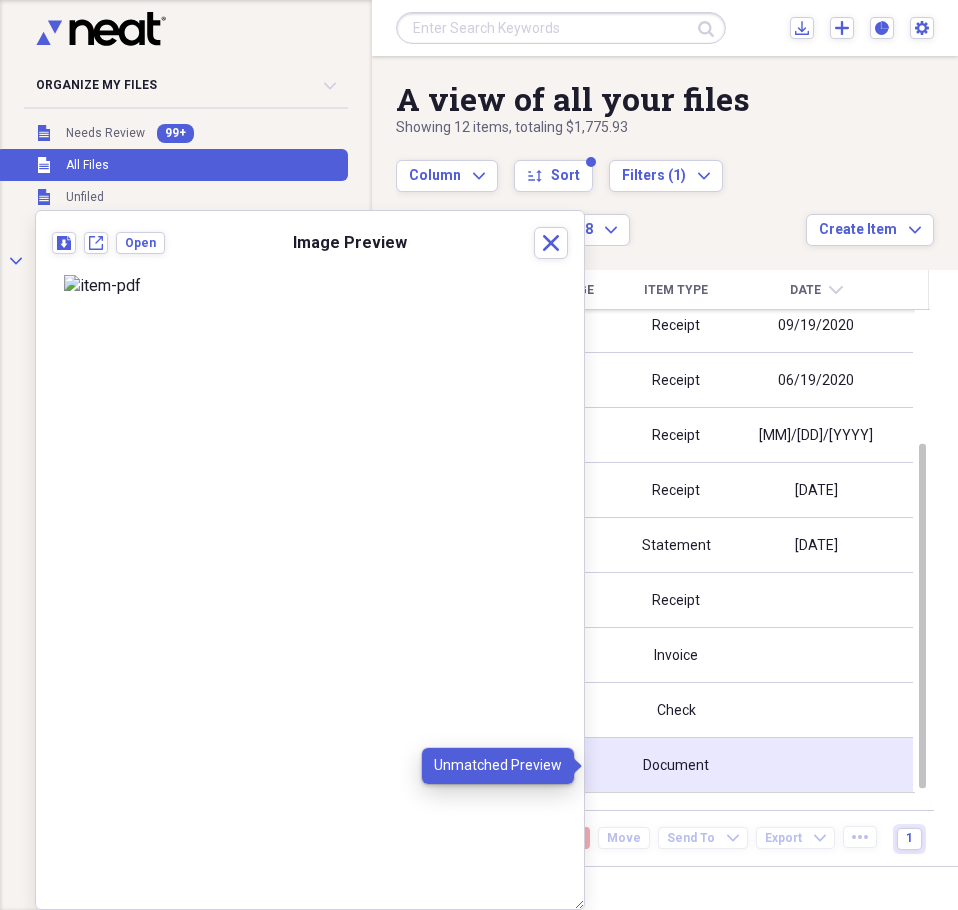 click on "media" 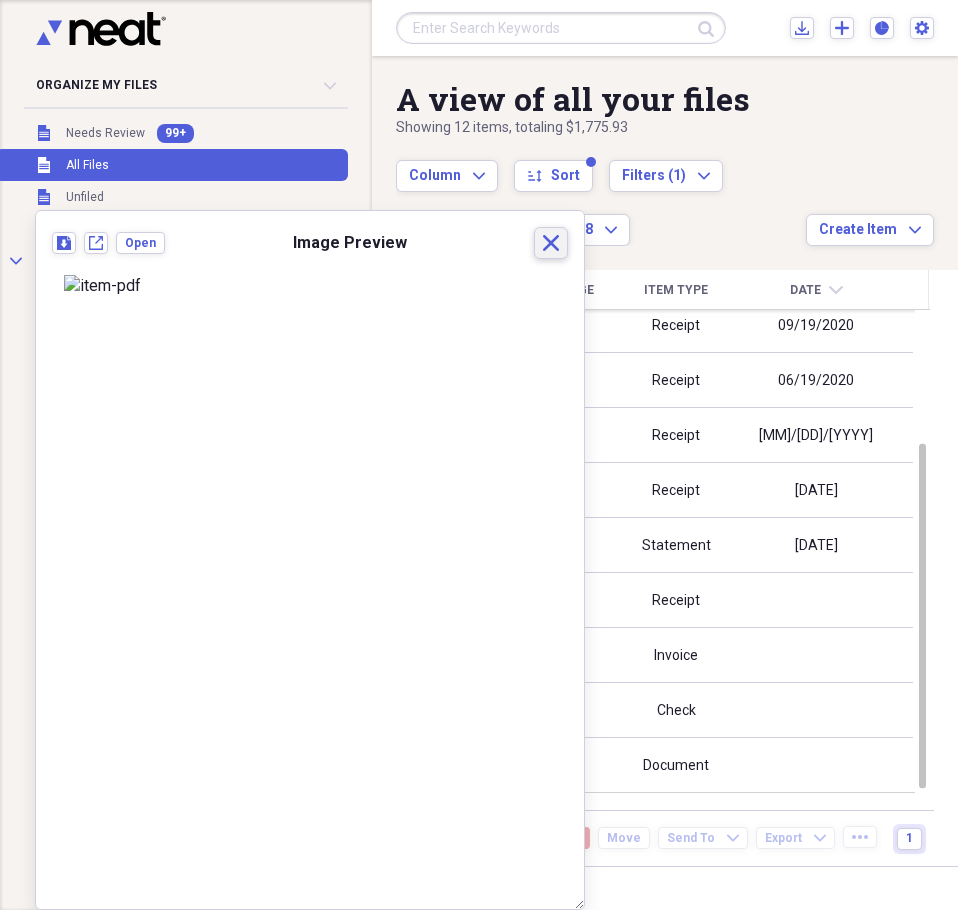 click 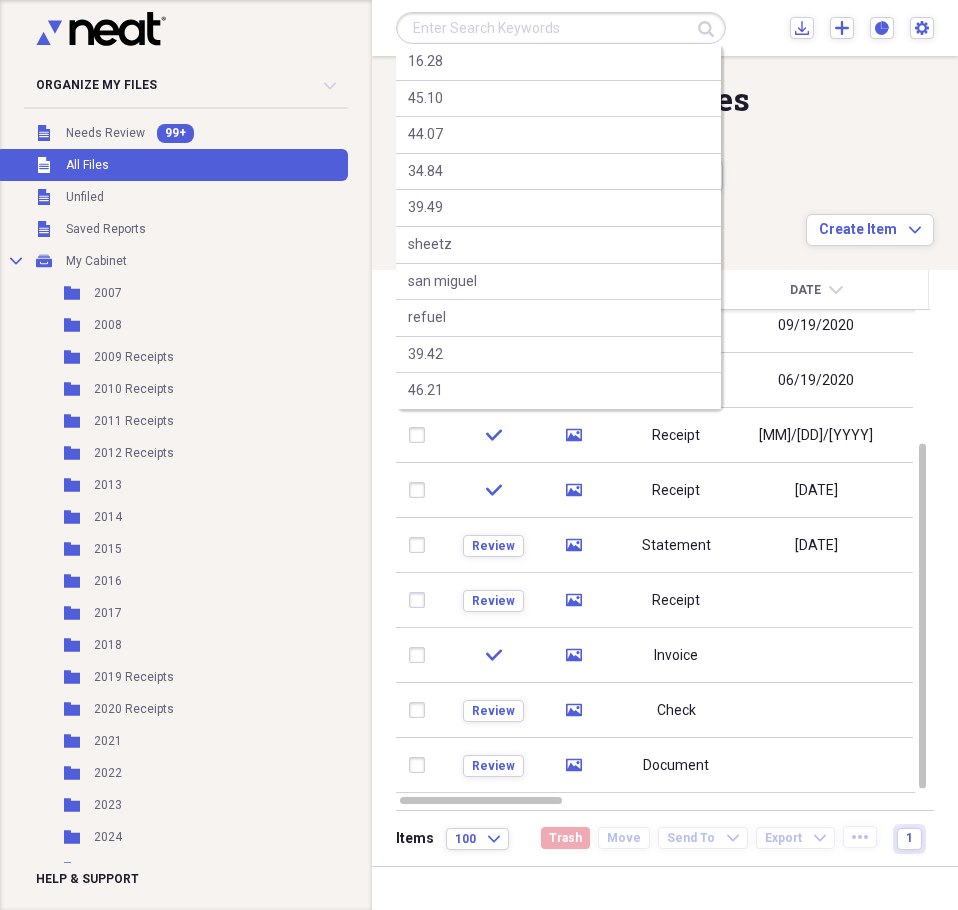 click at bounding box center (561, 28) 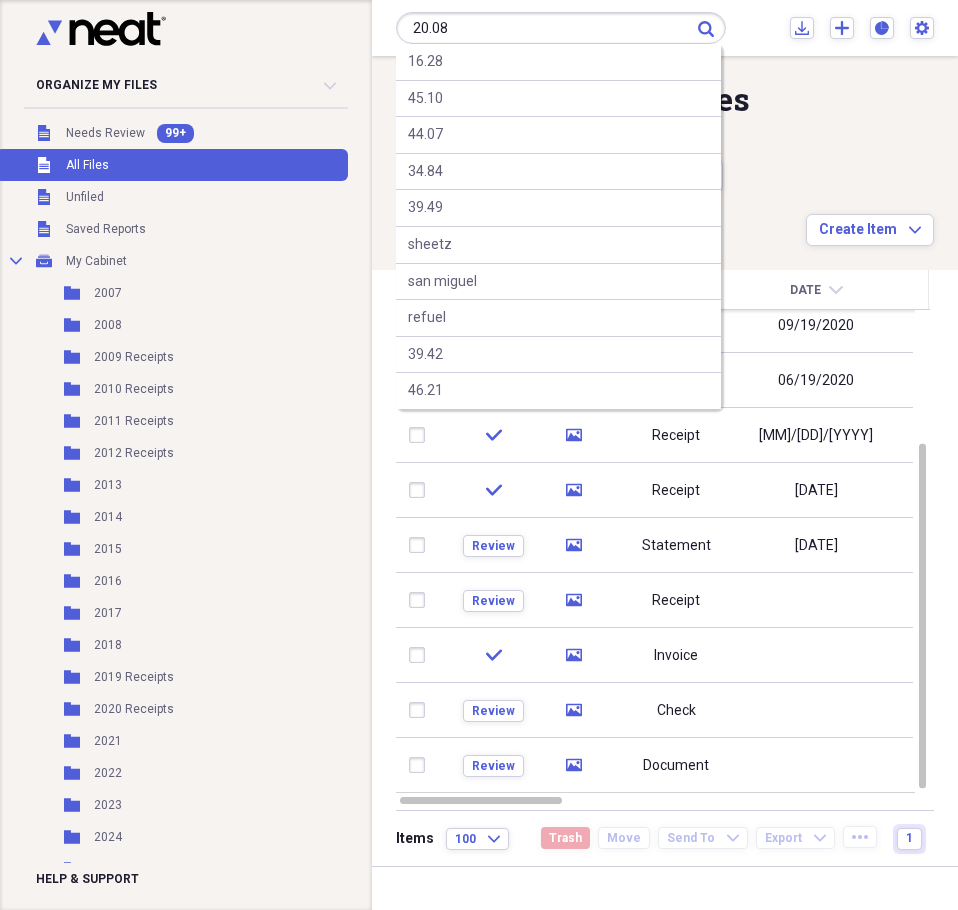 type on "20.08" 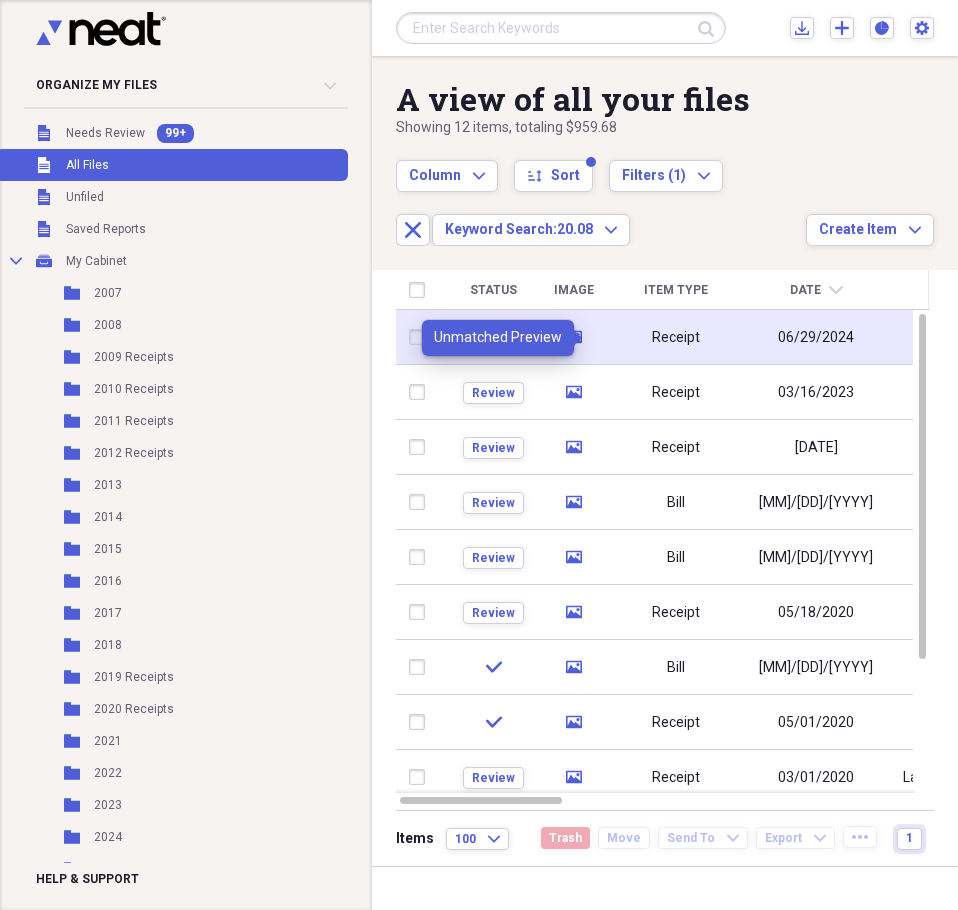 click 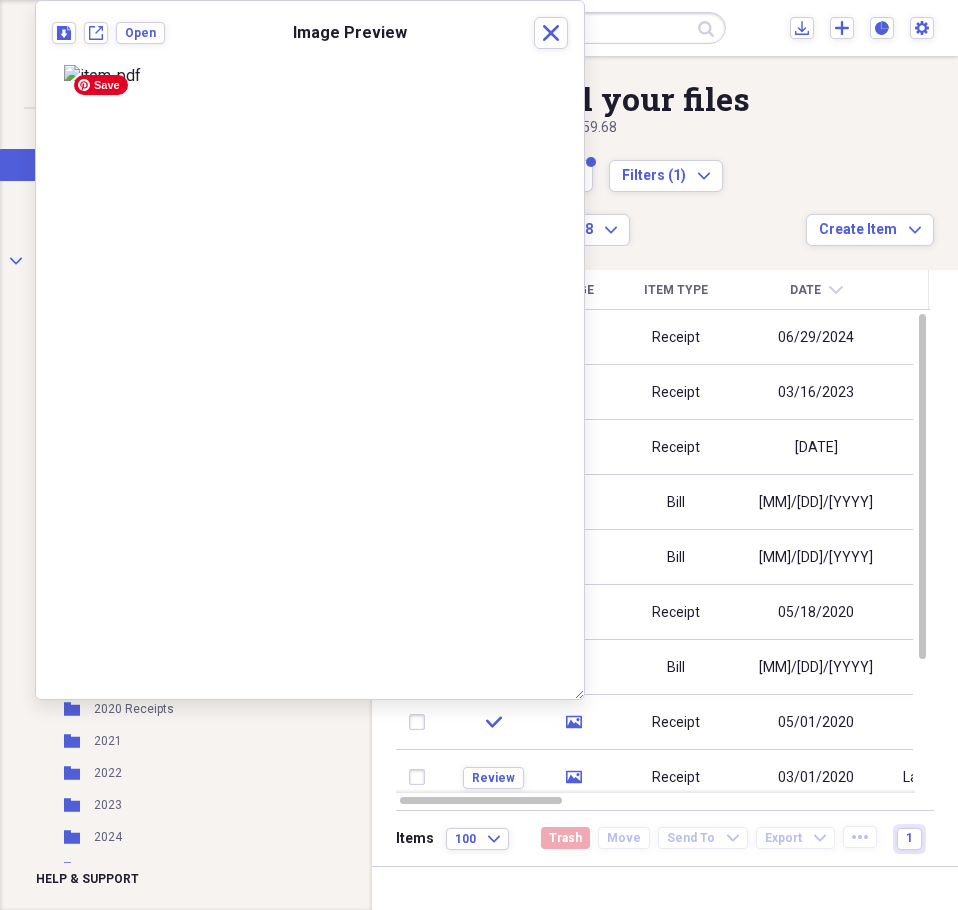scroll, scrollTop: 333, scrollLeft: 0, axis: vertical 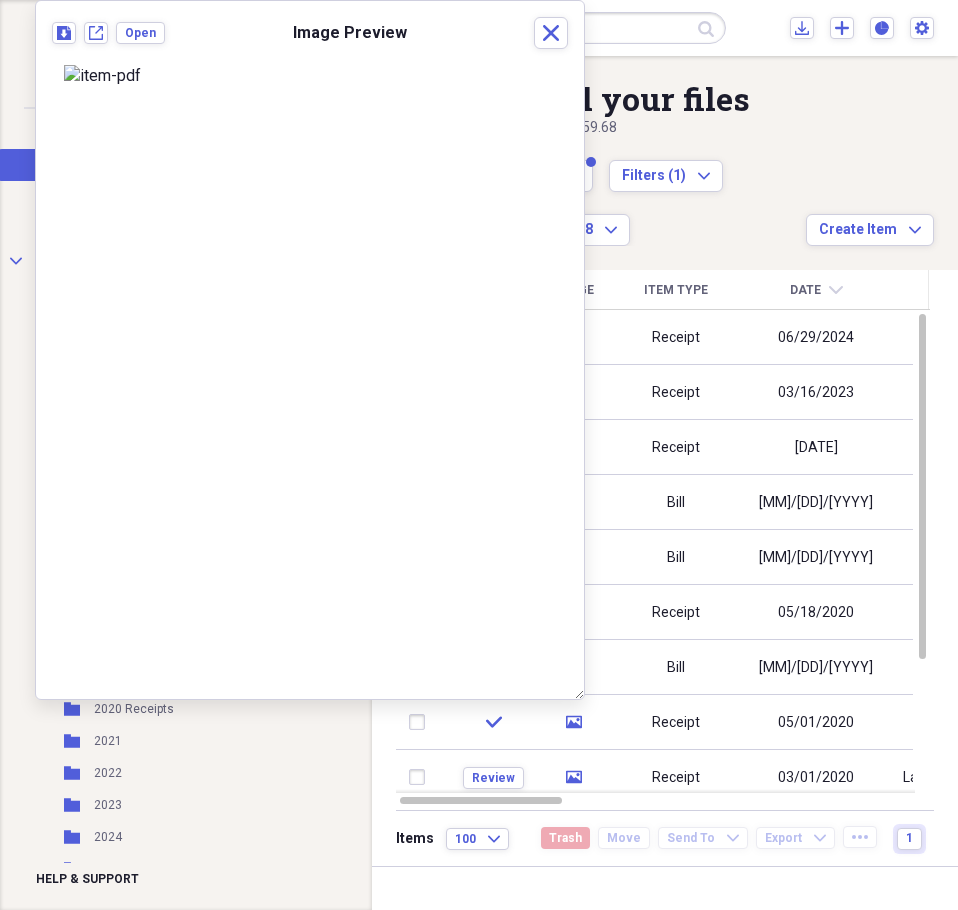 click at bounding box center [561, 28] 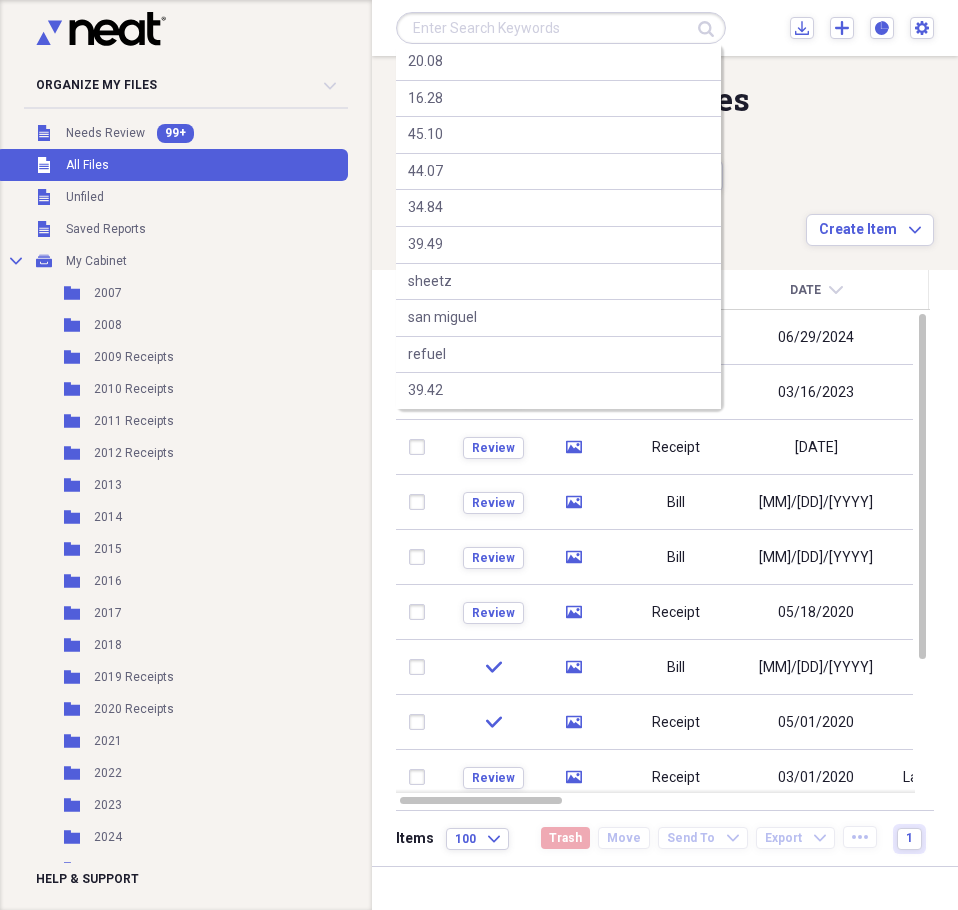 click at bounding box center (561, 28) 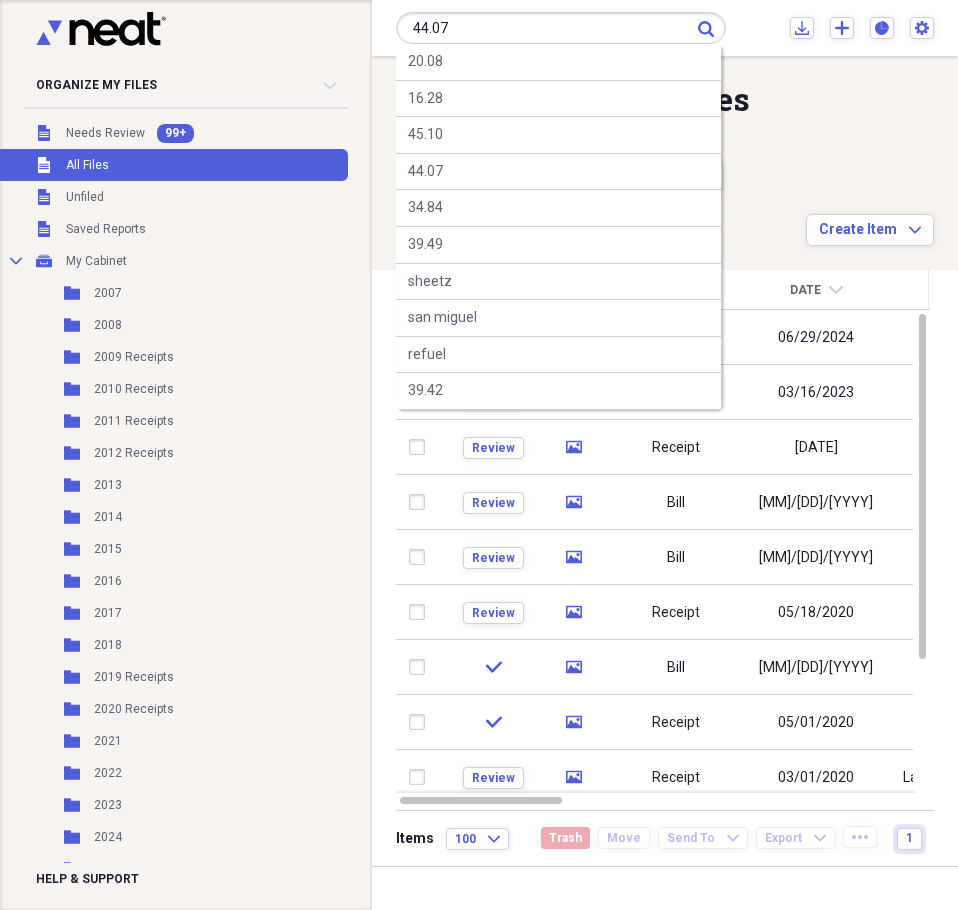 type on "44.07" 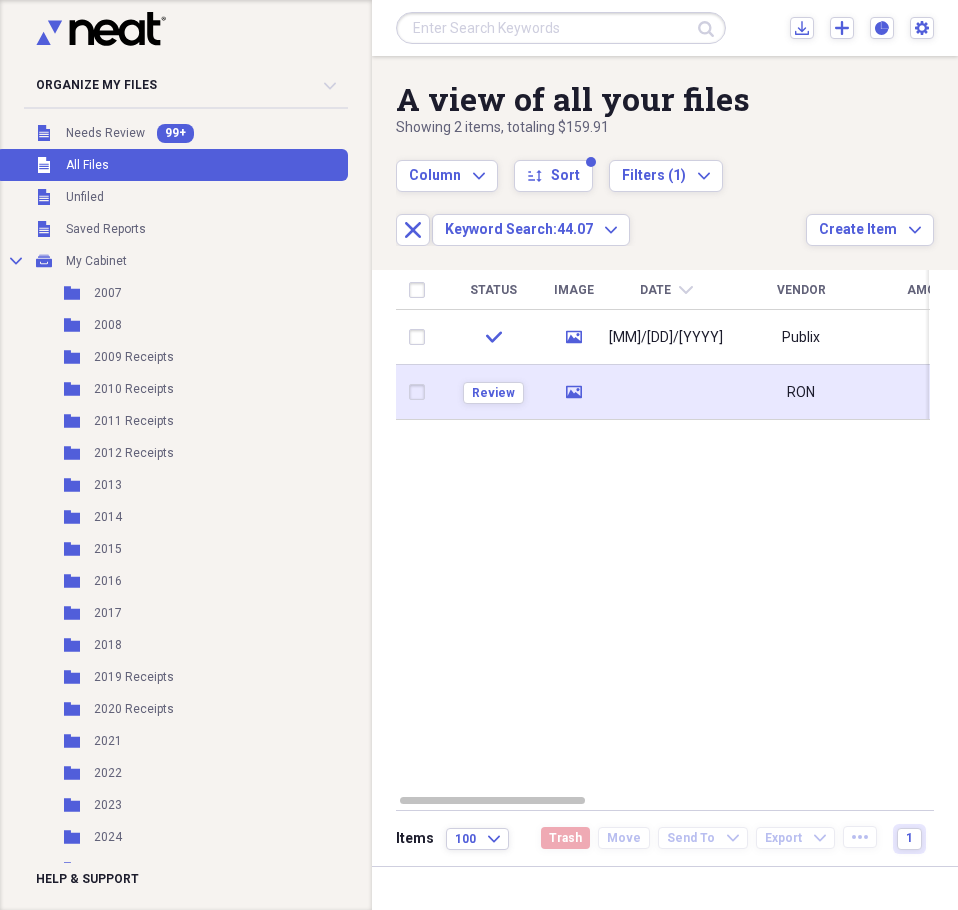 click 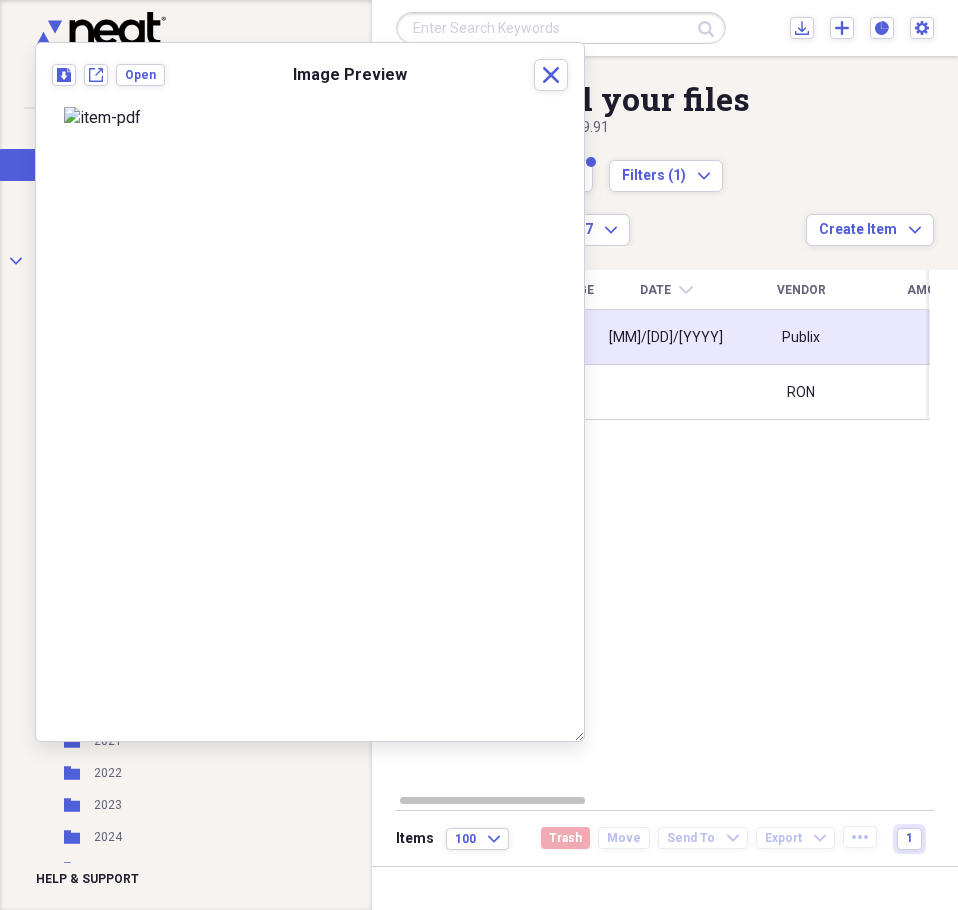 click 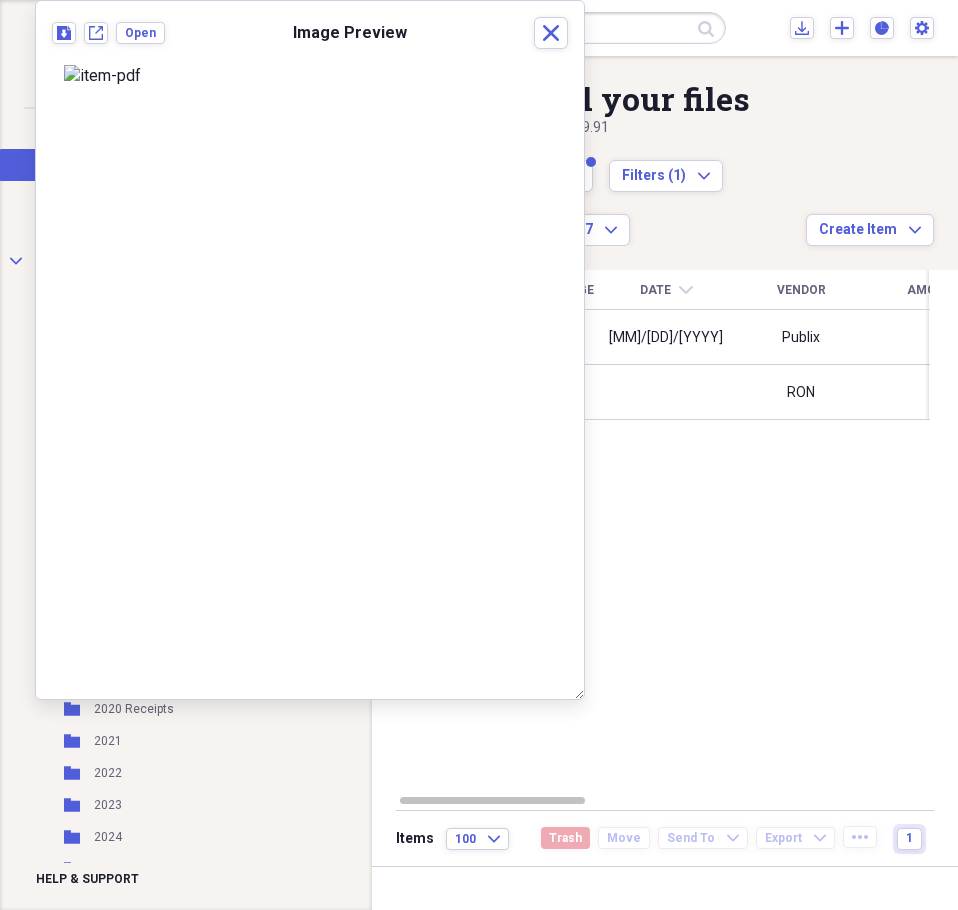 click on "Status Image Date chevron-down Vendor Amount Category Product Source Folder Billable Reimbursable check media 07/09/[YEAR]Publix $107.84 General Retail Unfiled Review media RON $52.07 Meals/Restaurants Scan Unfiled" at bounding box center (663, 531) 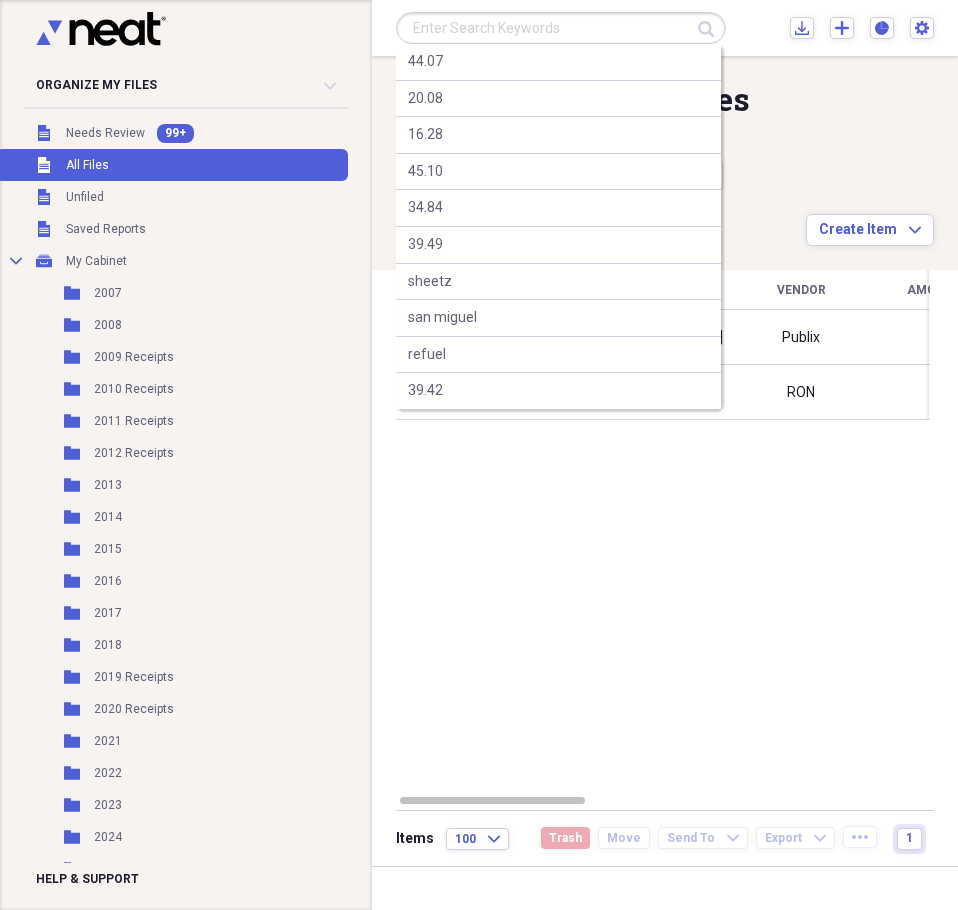 click at bounding box center (561, 28) 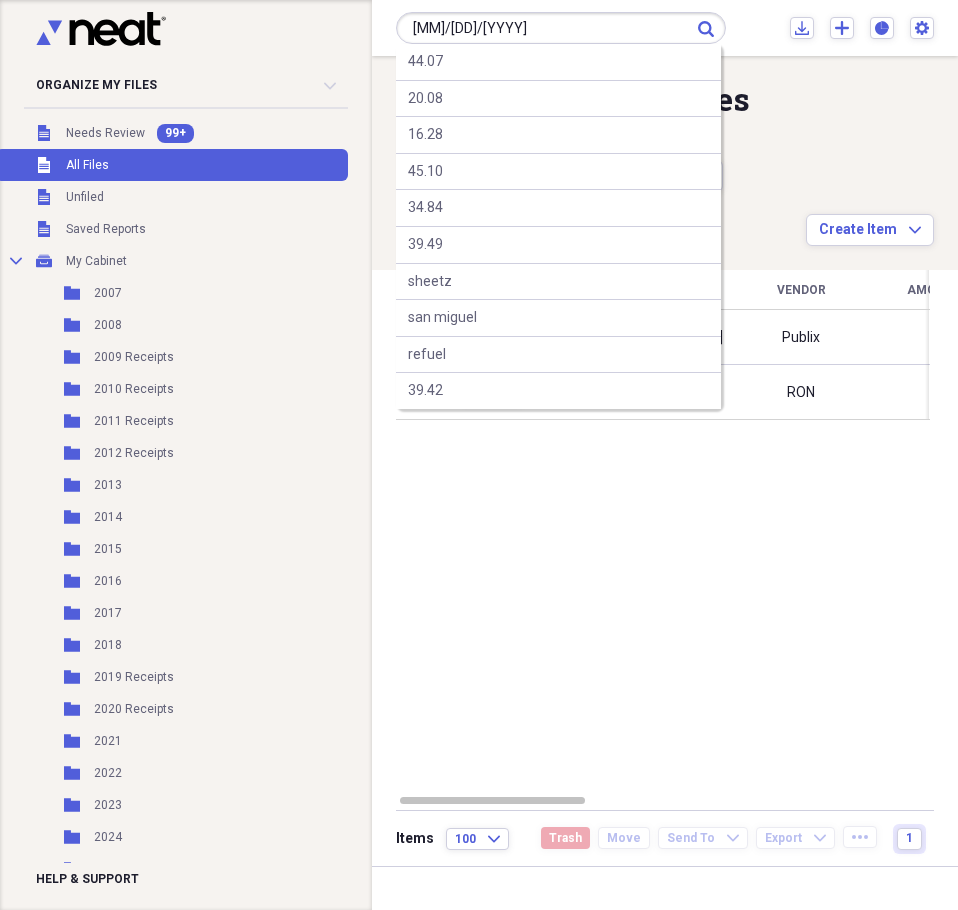 type on "[MM]/[DD]/[YYYY]" 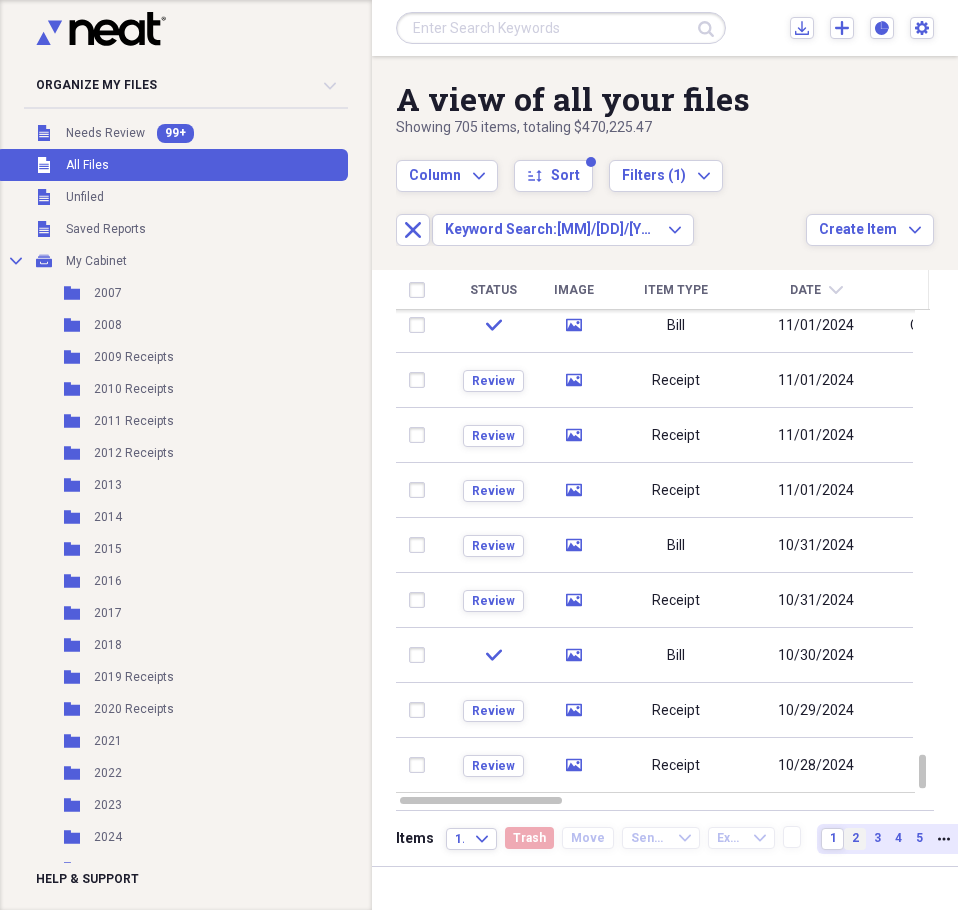 click on "2" at bounding box center [854, 838] 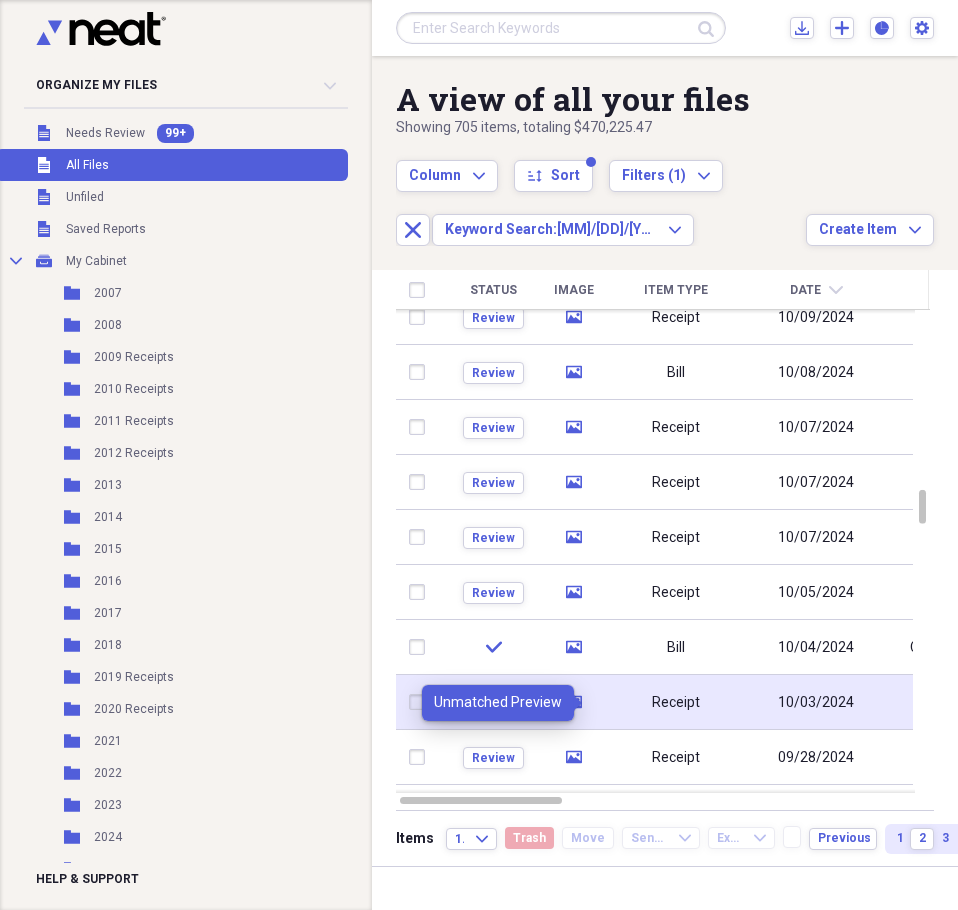 click on "media" 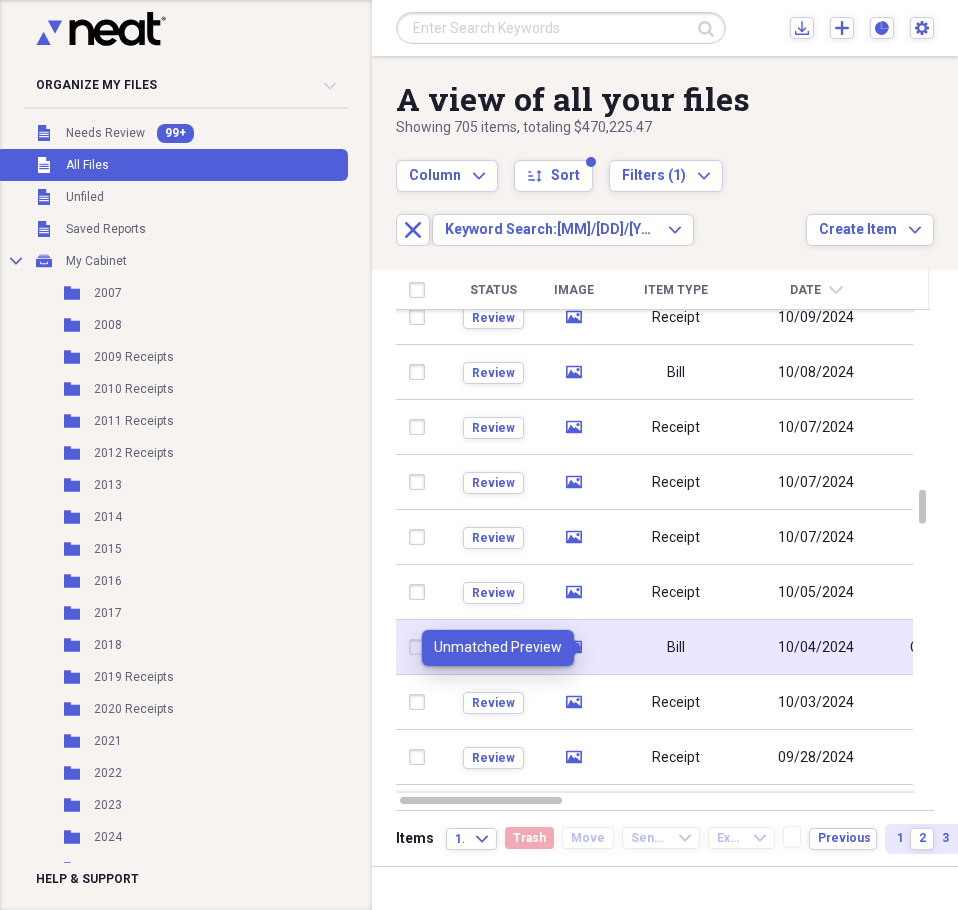 click on "media" 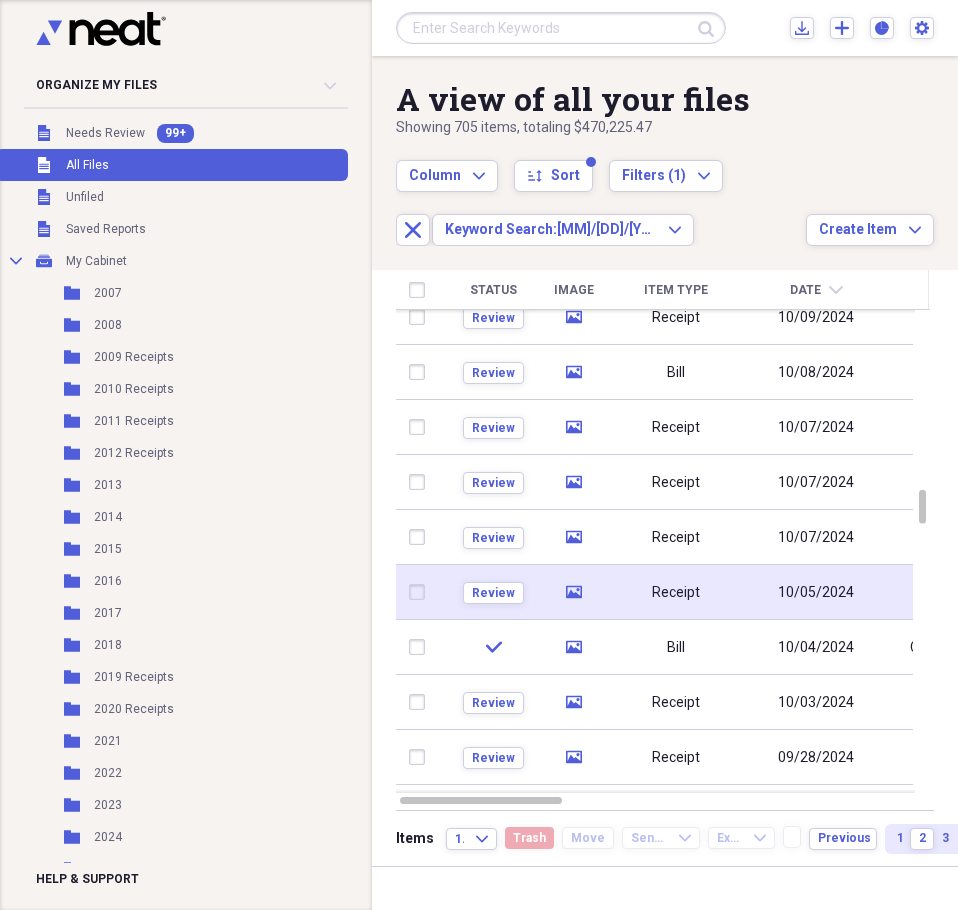 click 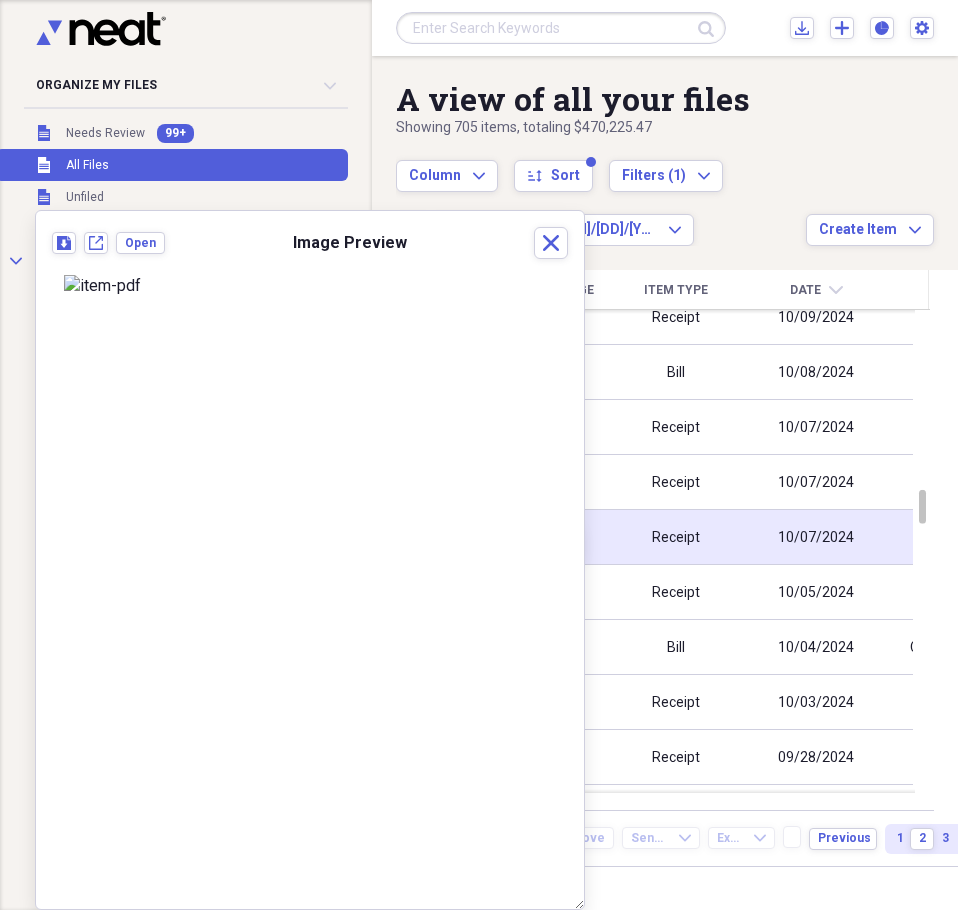 click on "media" 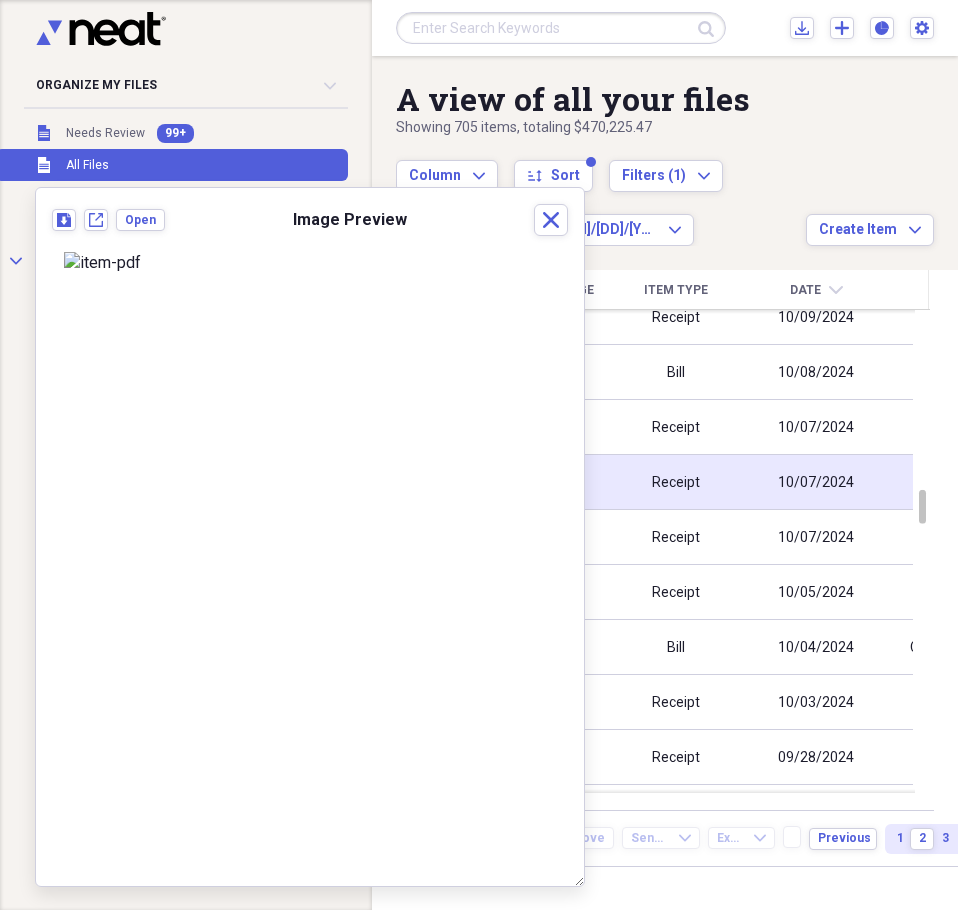 click 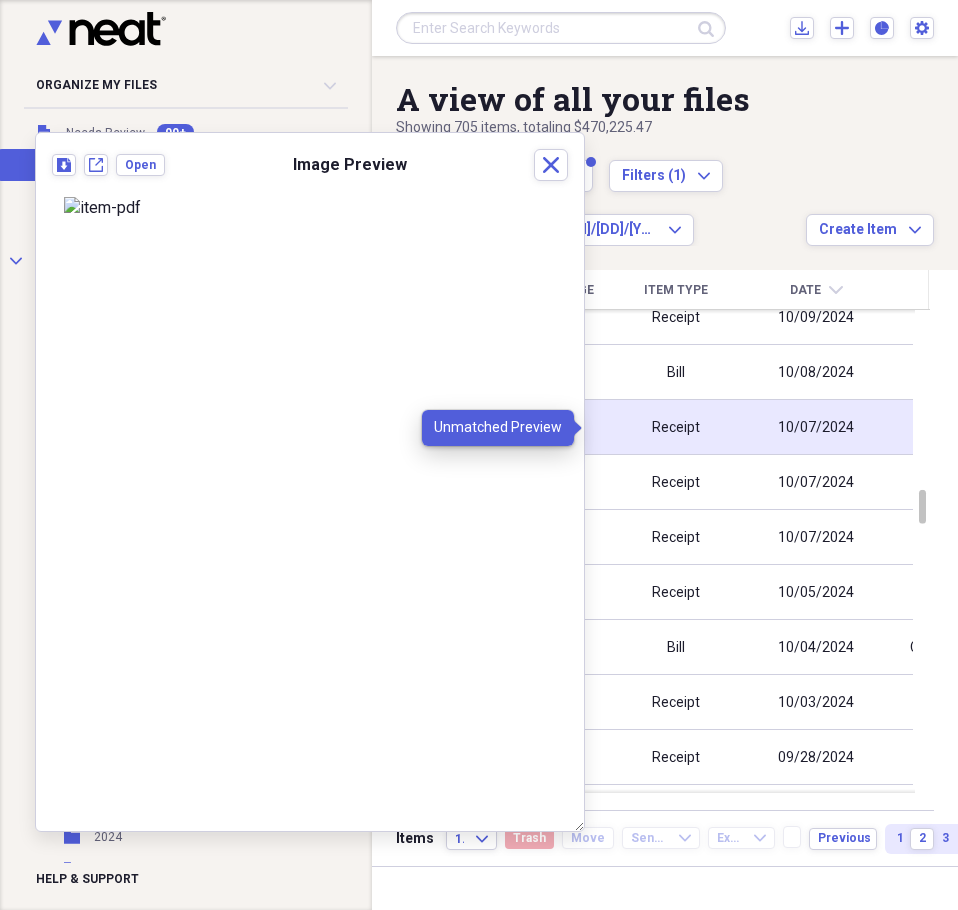 click on "media" 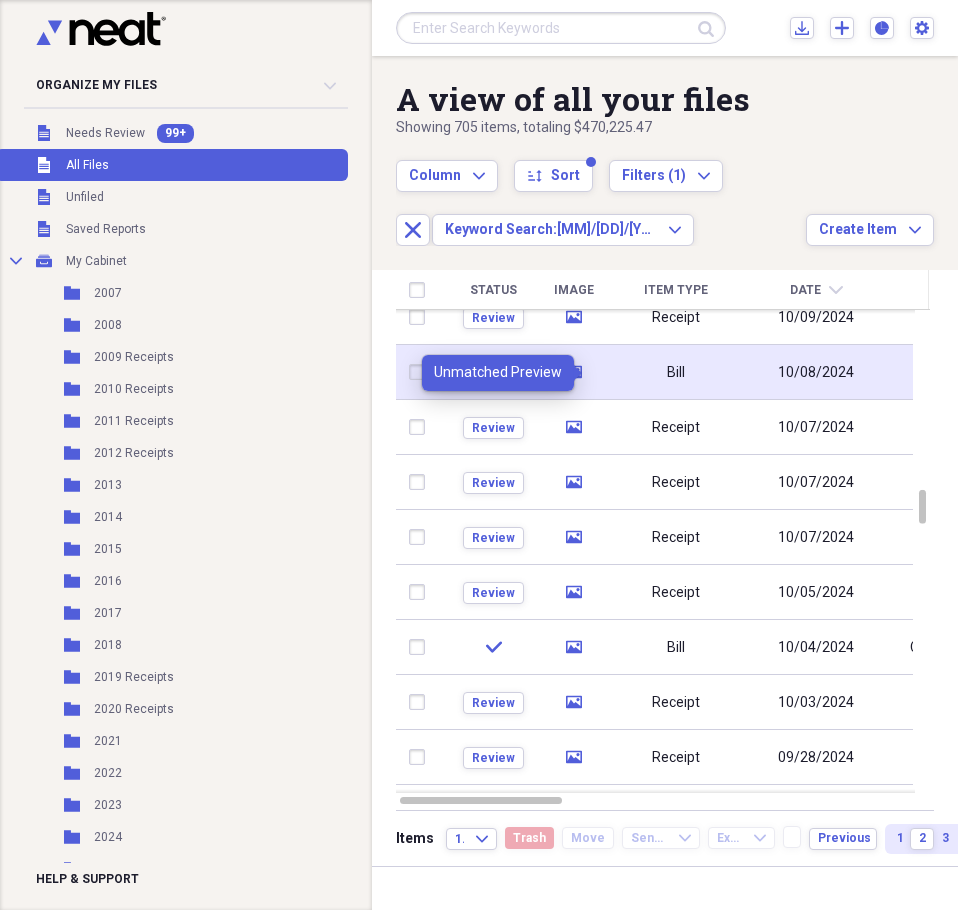 click 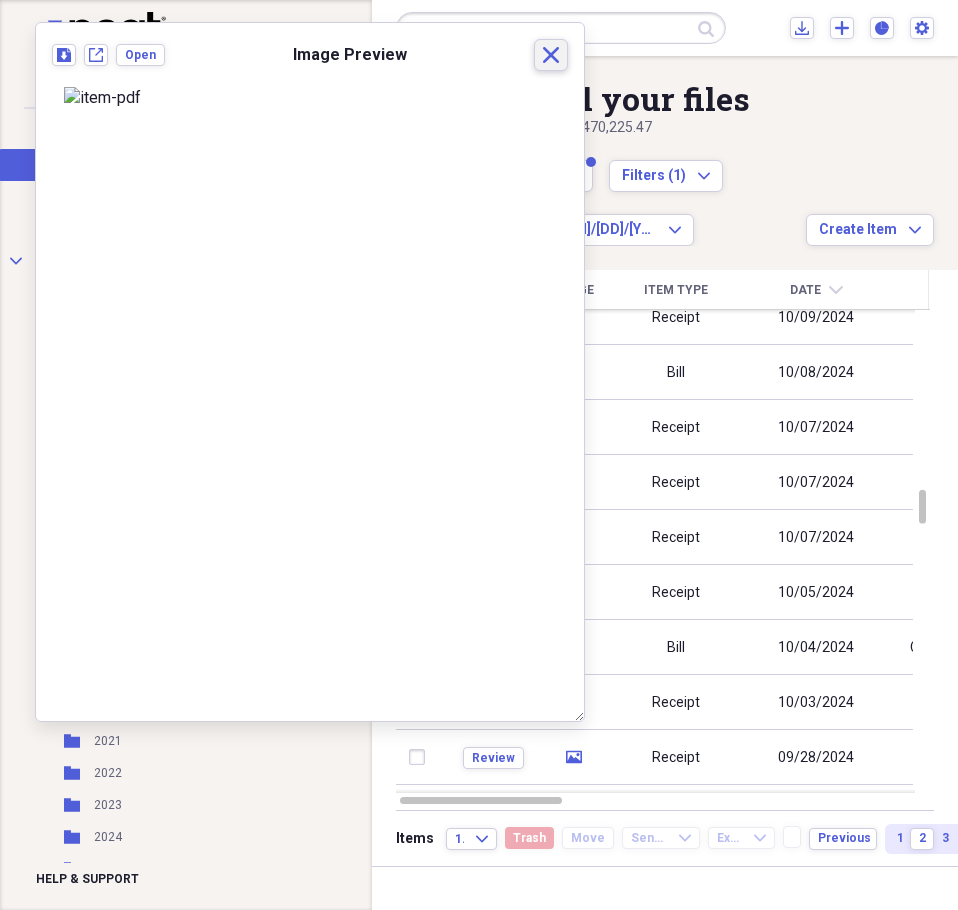 click on "Close" at bounding box center (551, 55) 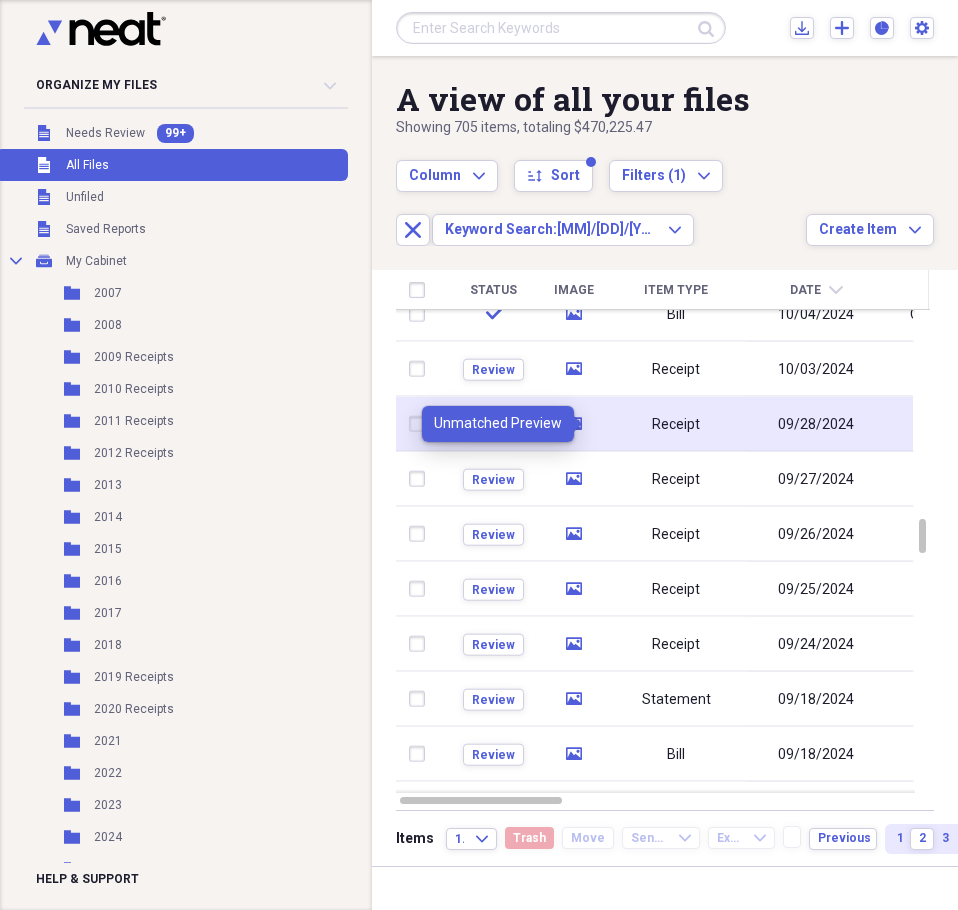 click 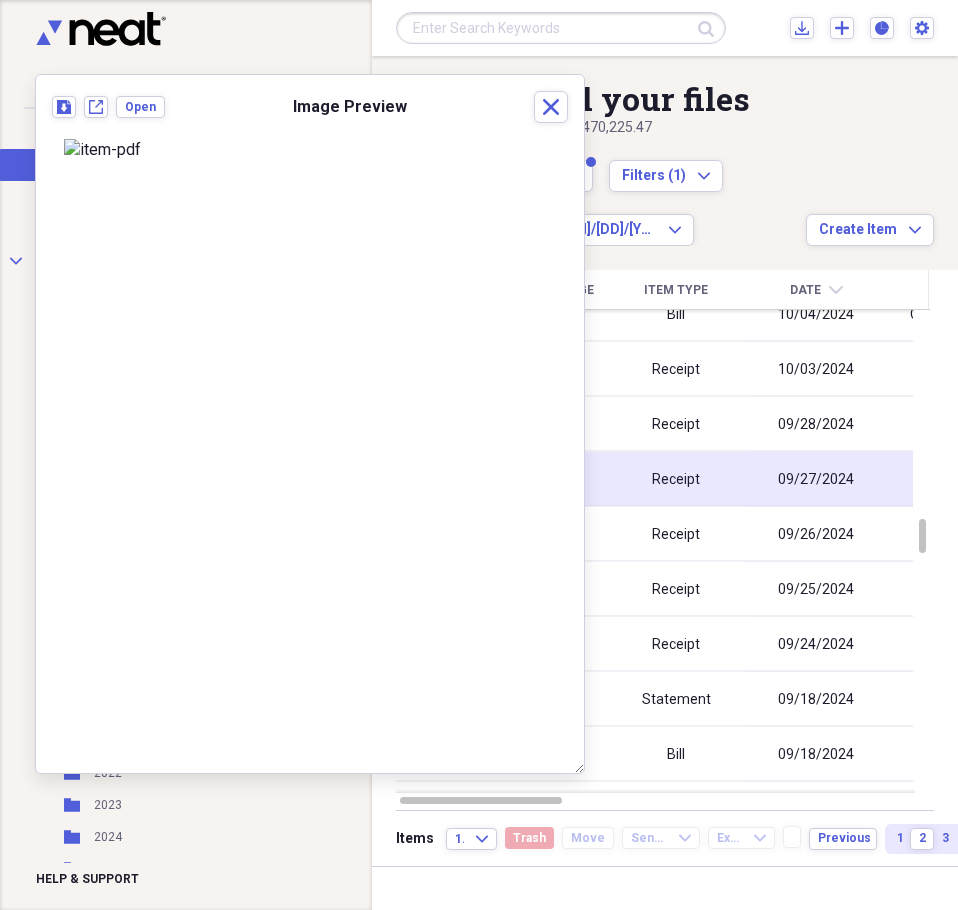 click 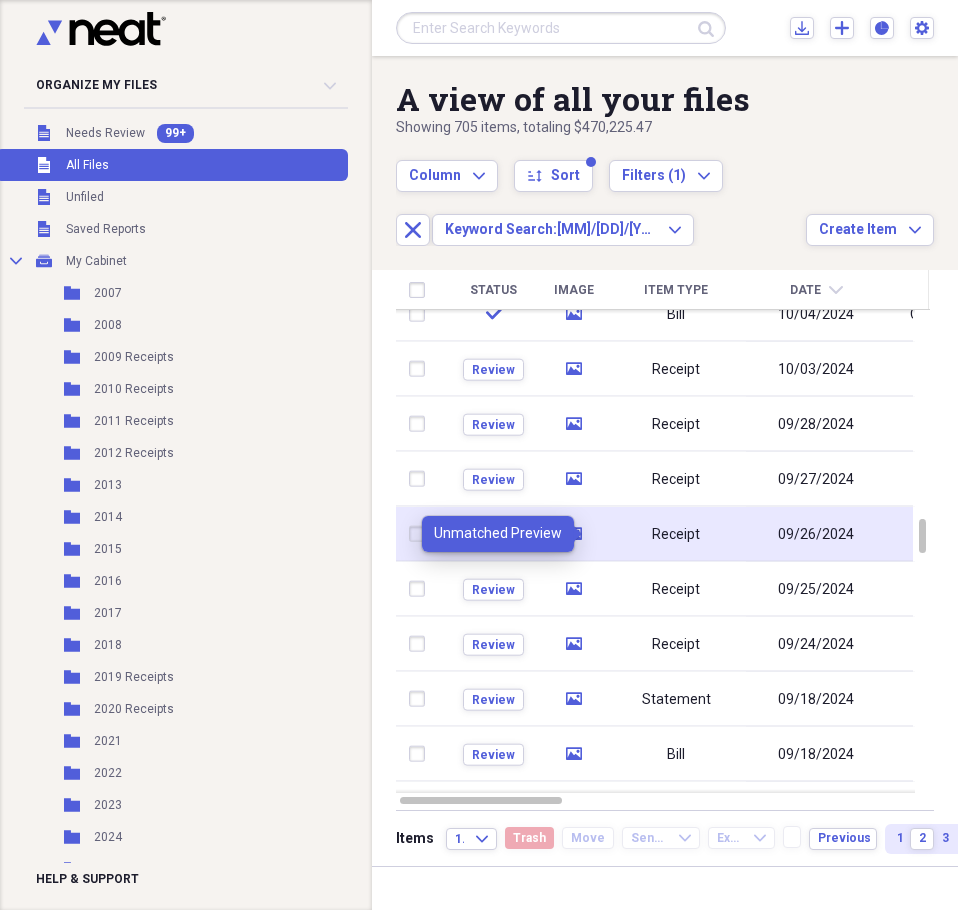 click 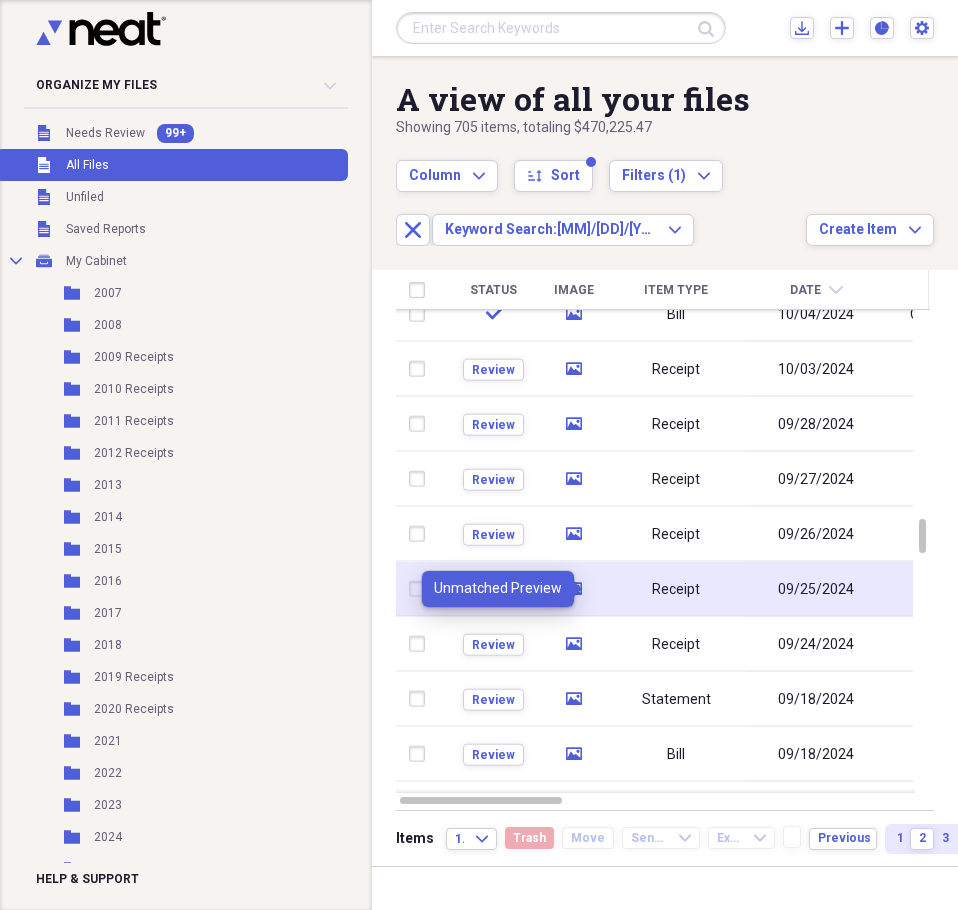 click on "media" 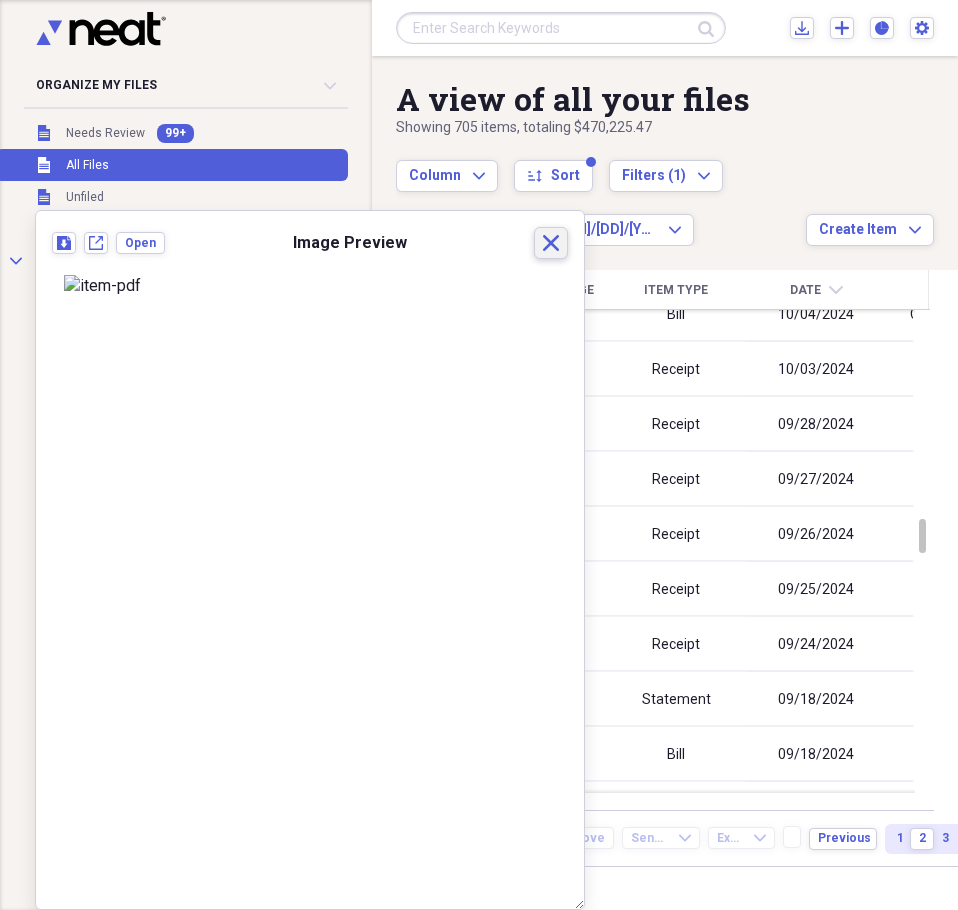 click on "Close" at bounding box center (551, 243) 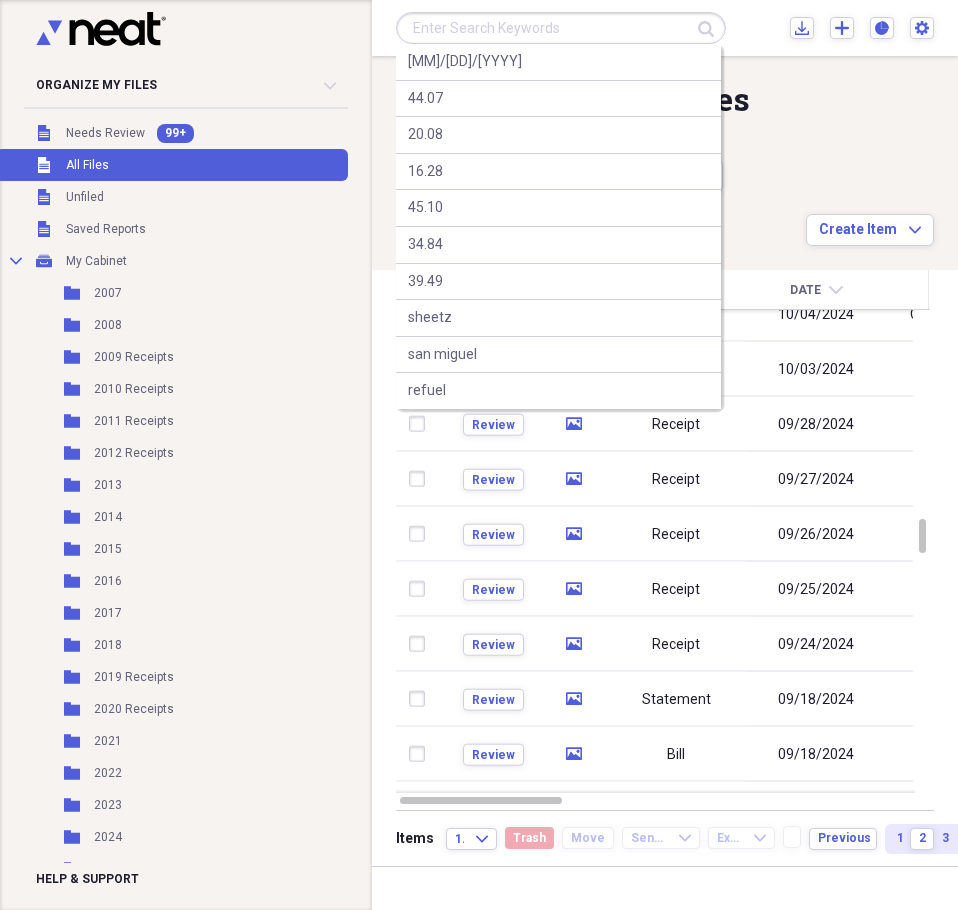 click at bounding box center [561, 28] 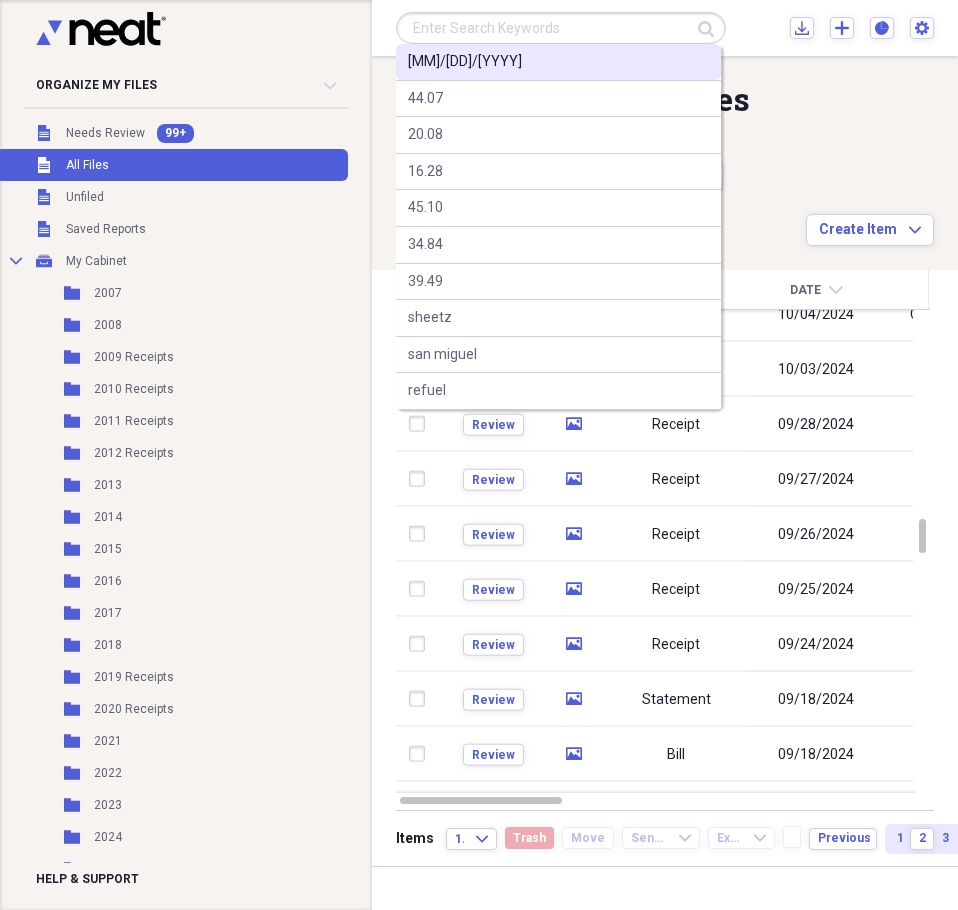 click on "[MM]/[DD]/[YYYY]" at bounding box center (465, 62) 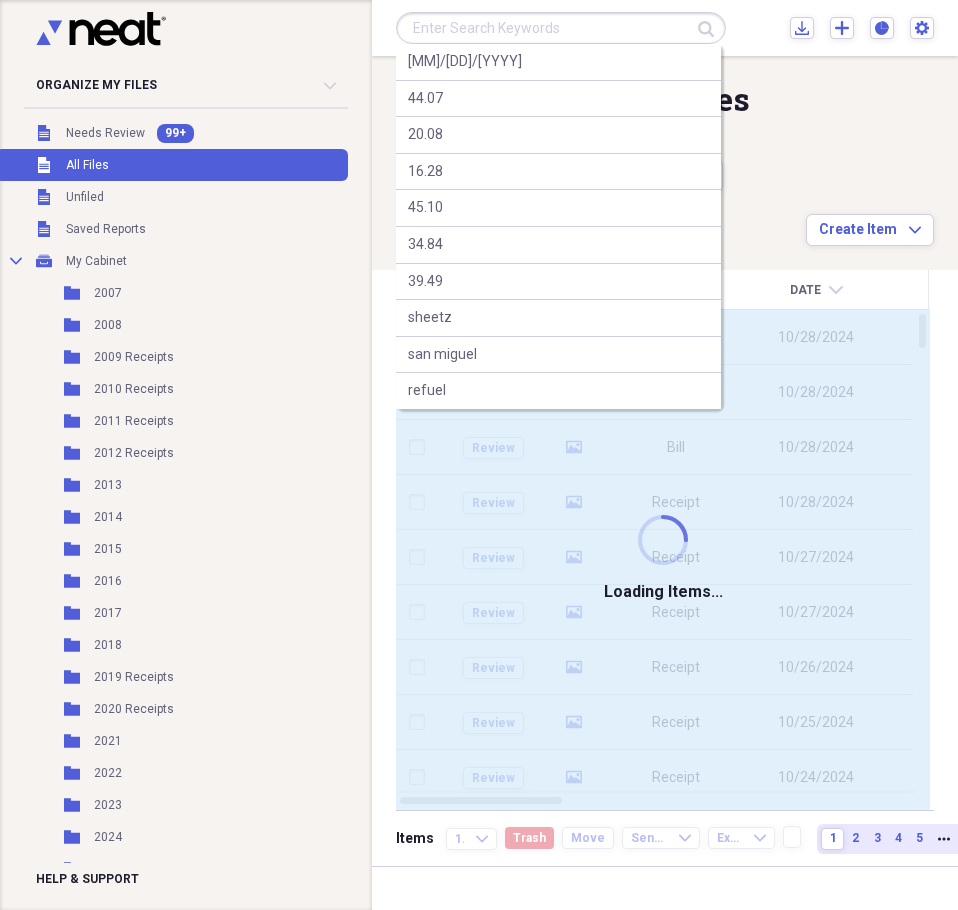 click at bounding box center (561, 28) 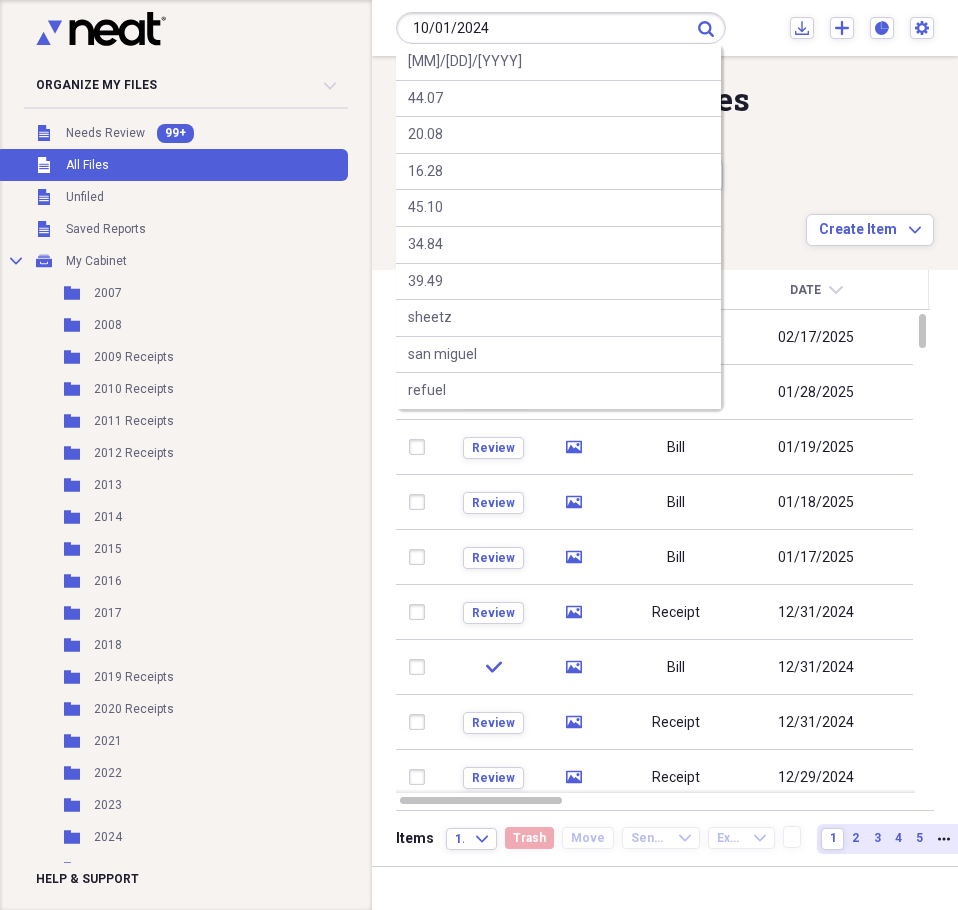 type on "10/01/2024" 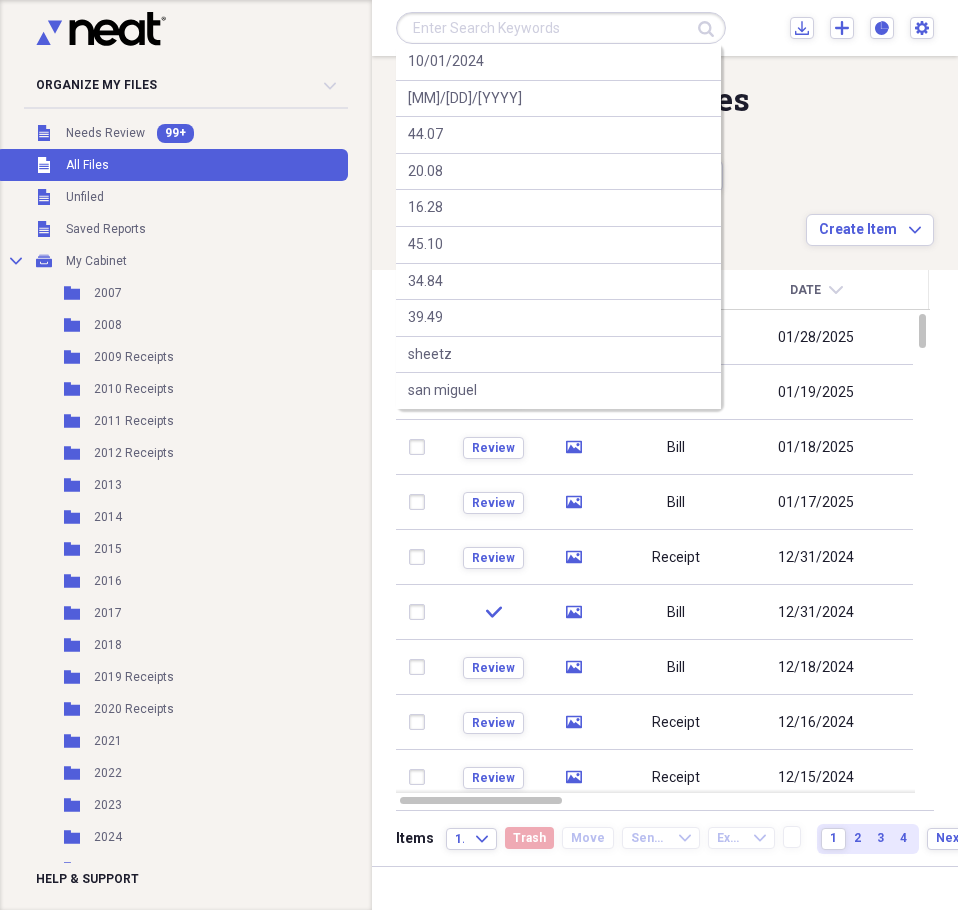 click at bounding box center [561, 28] 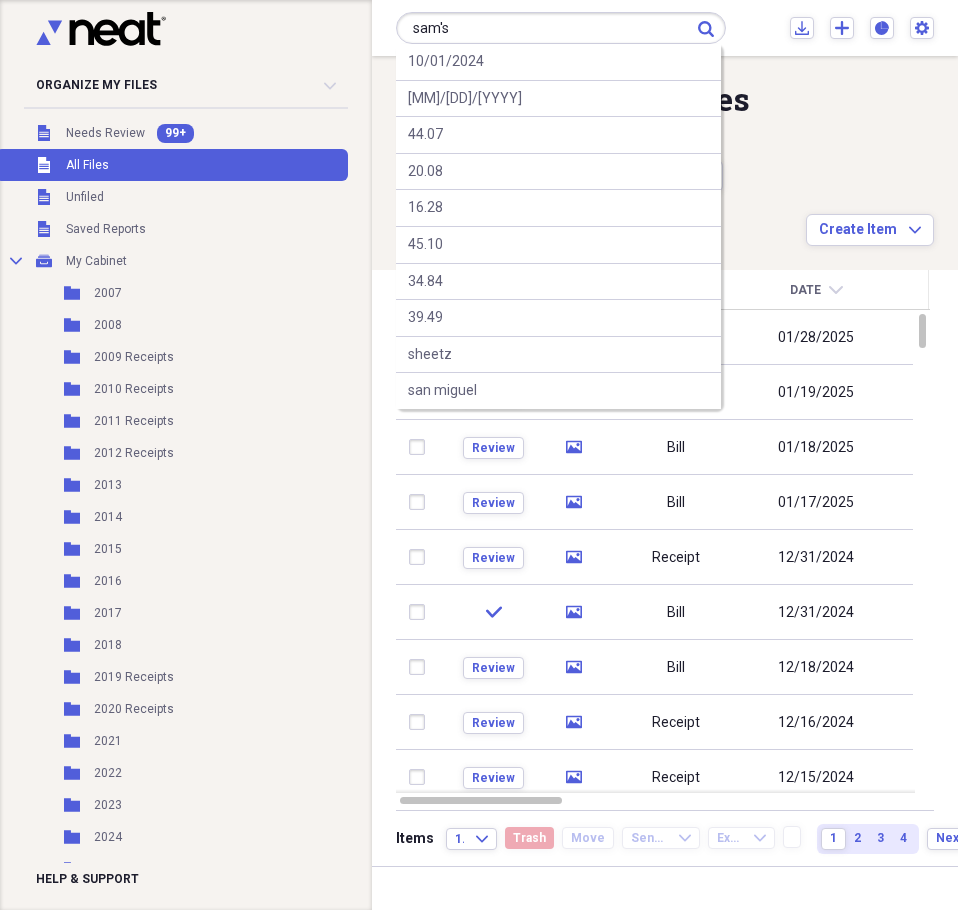 type on "sam's" 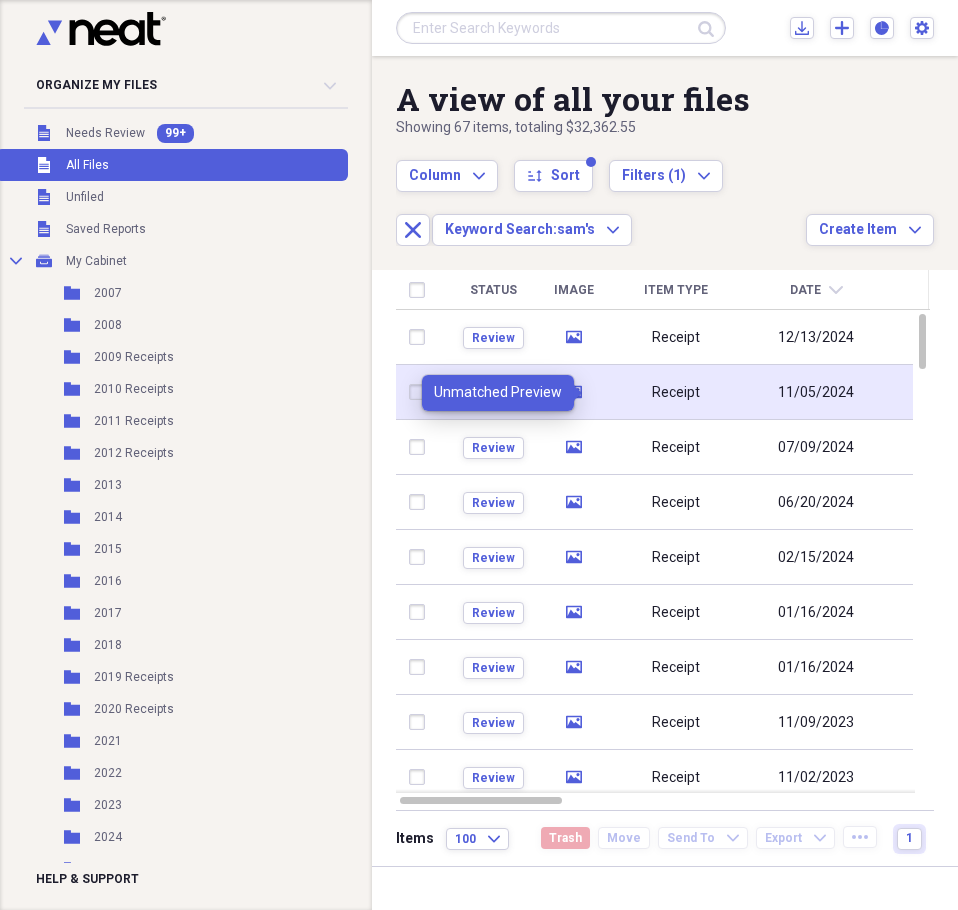 click 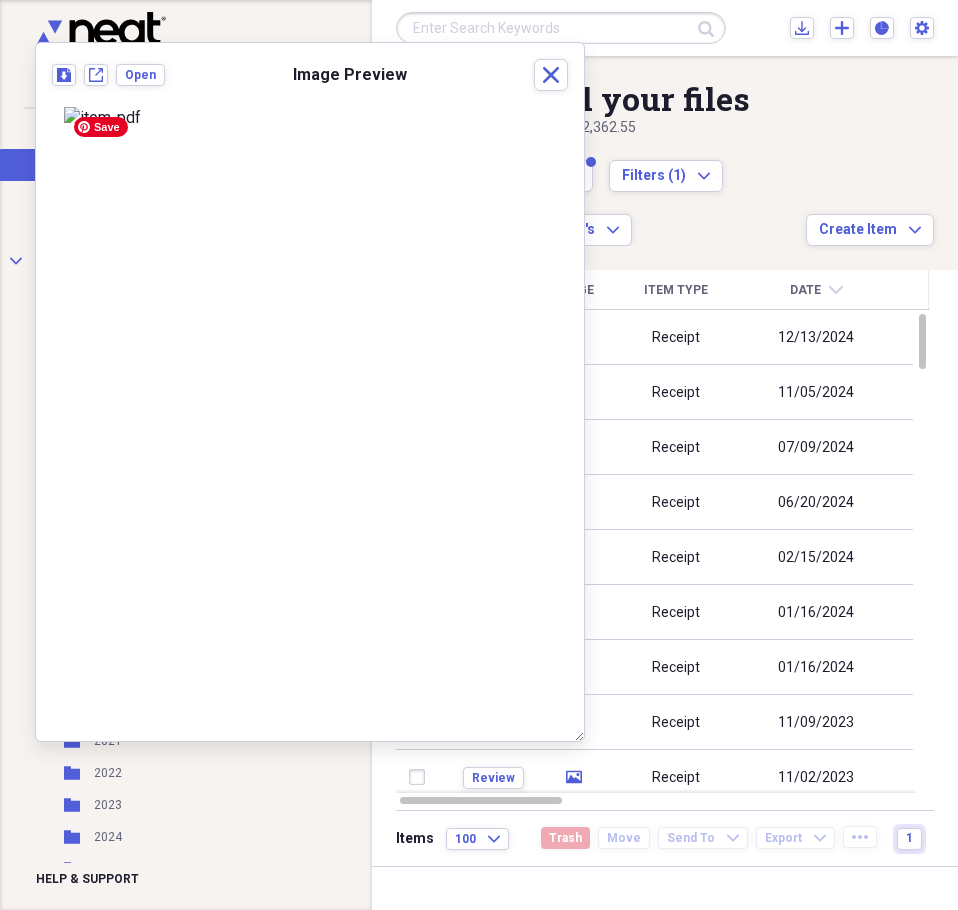 scroll, scrollTop: 0, scrollLeft: 0, axis: both 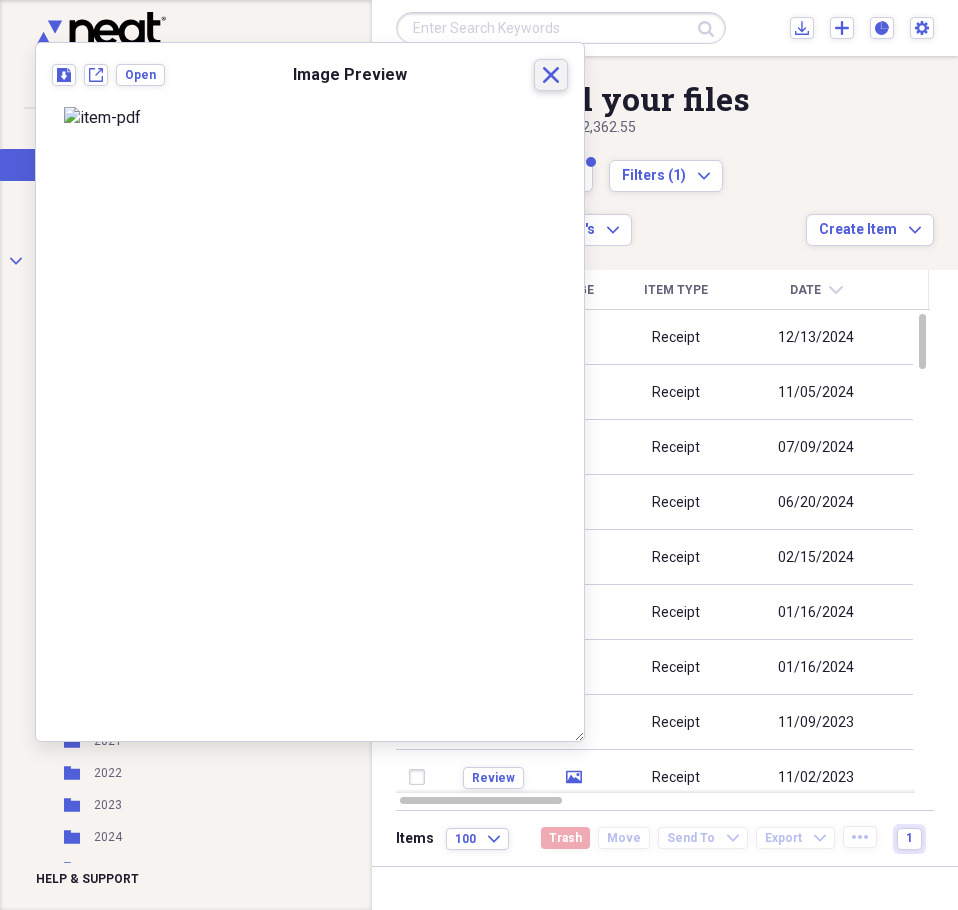 click 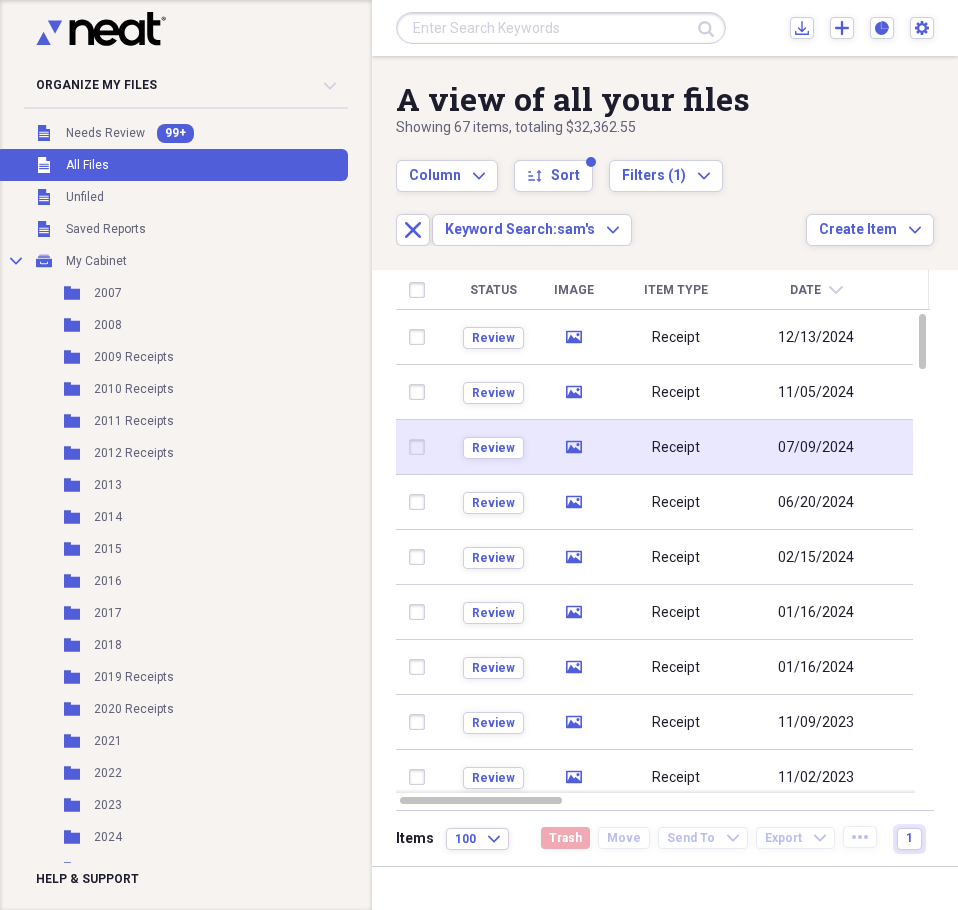 click on "media" 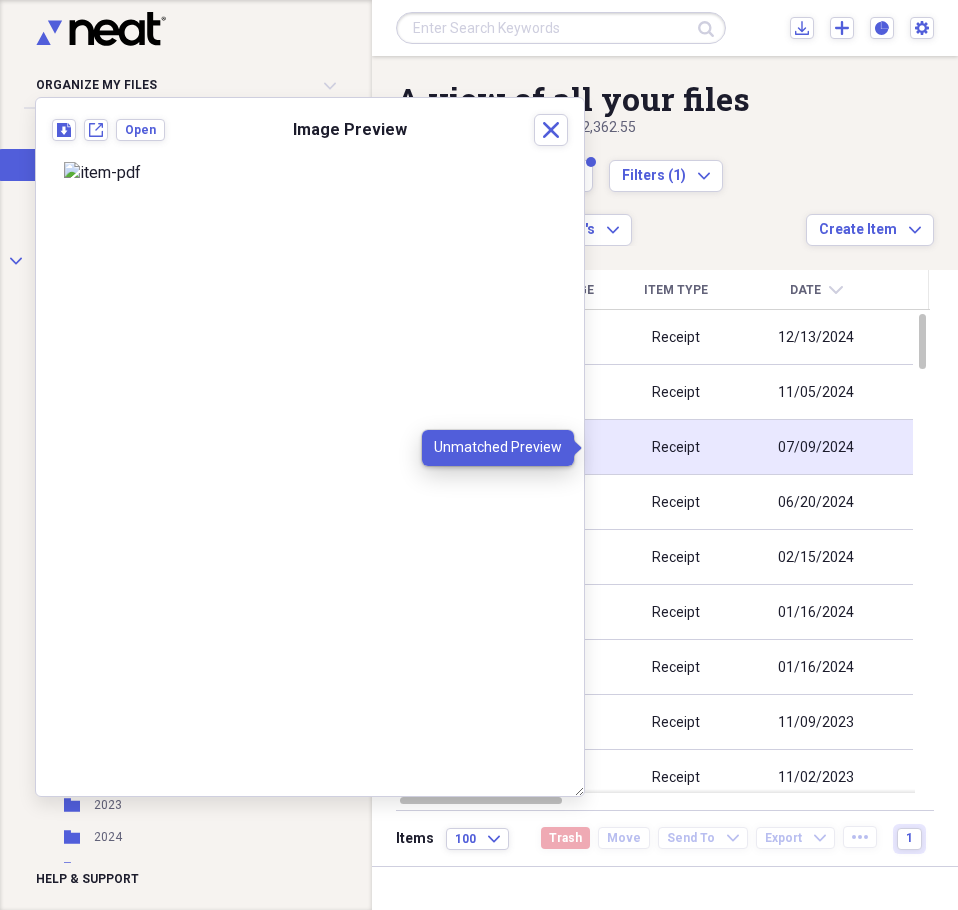 click on "media" 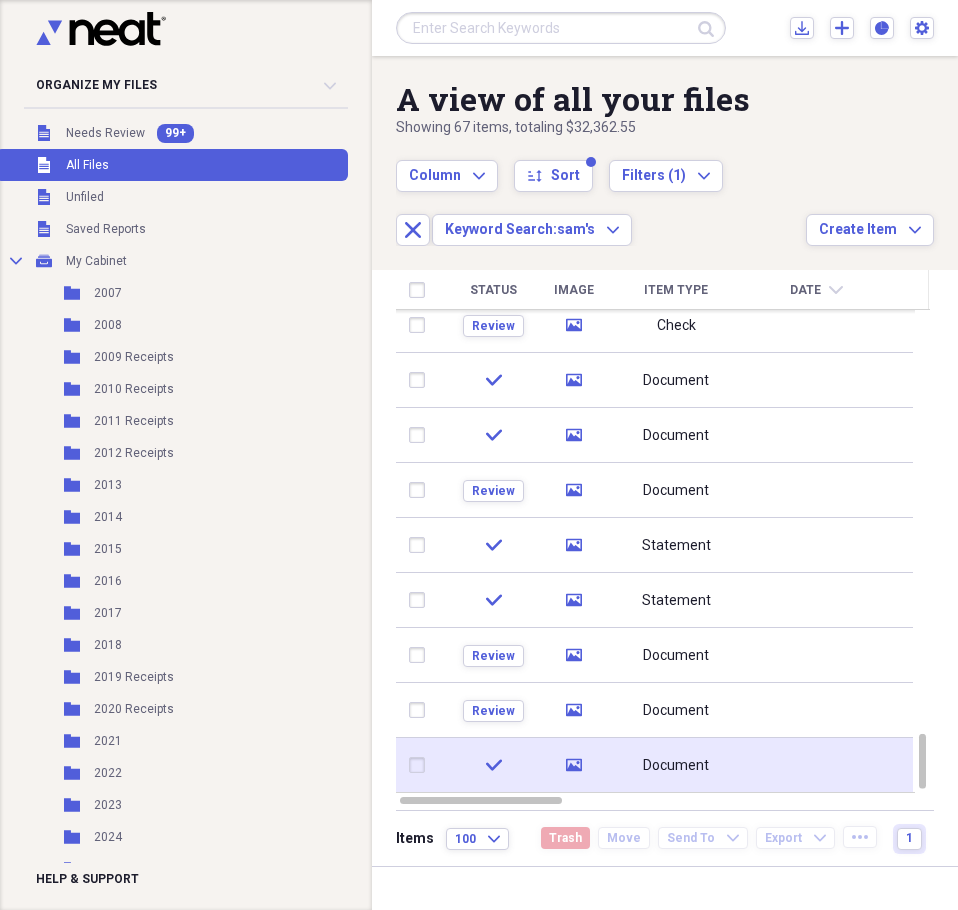 click 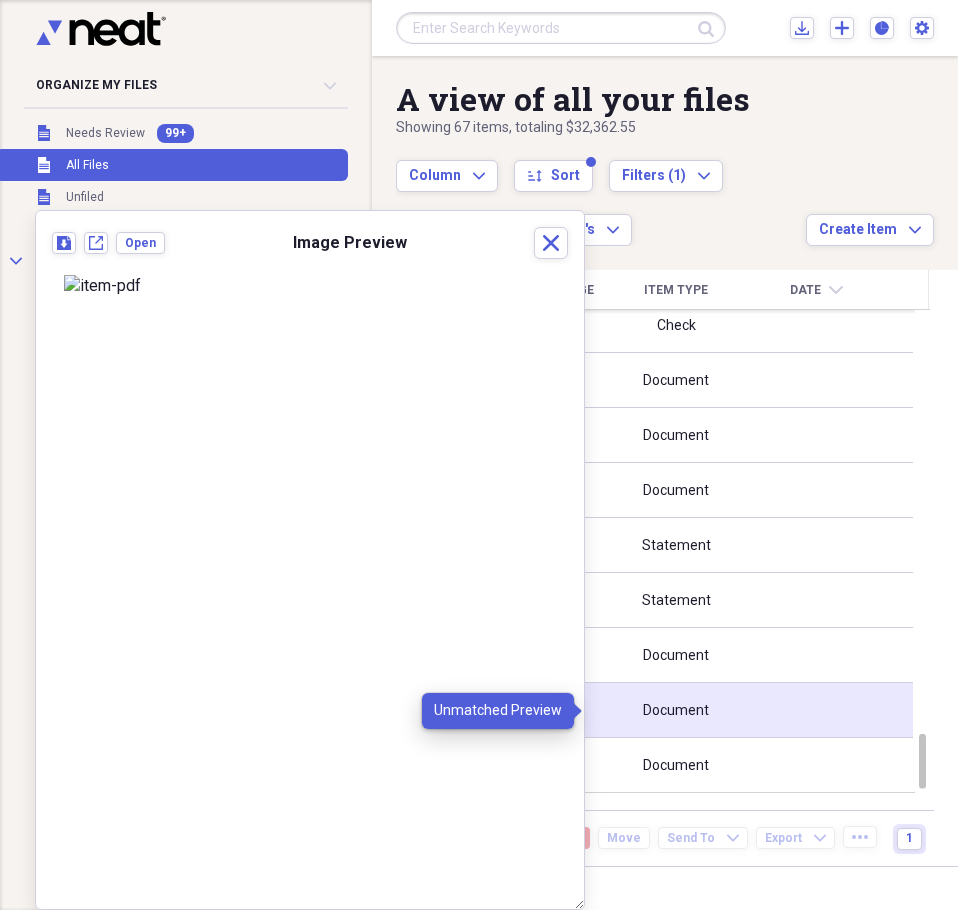 click 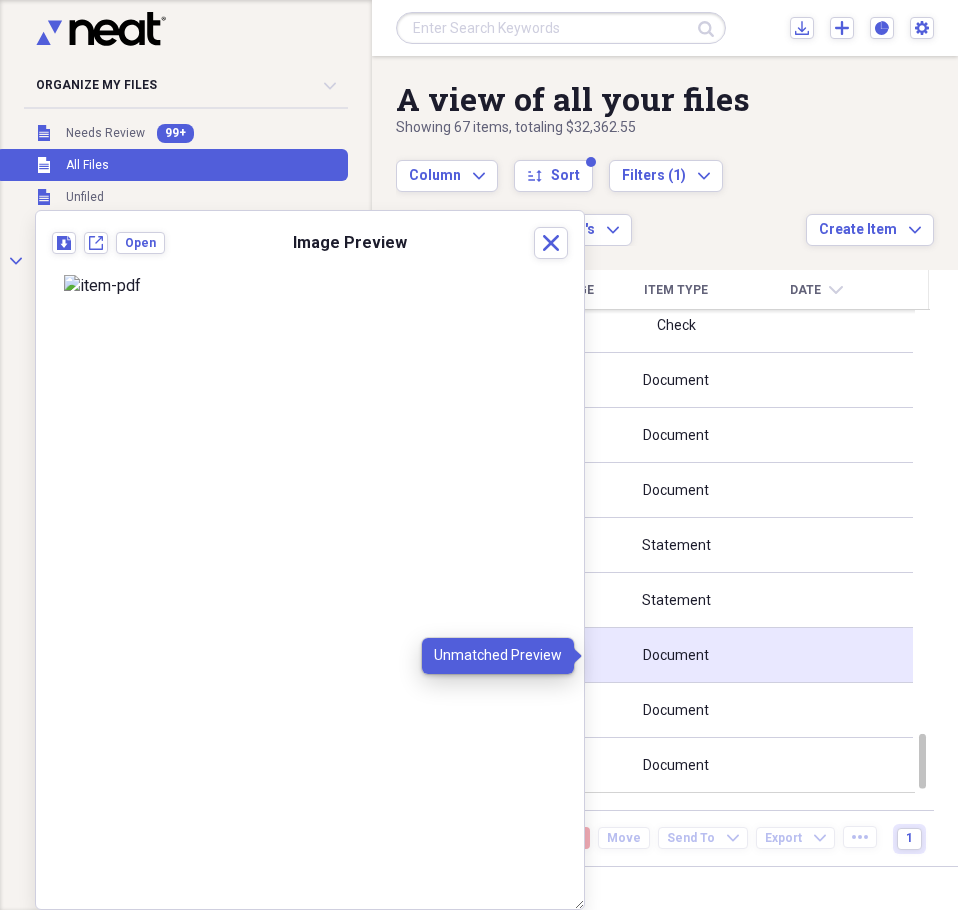 click on "media" 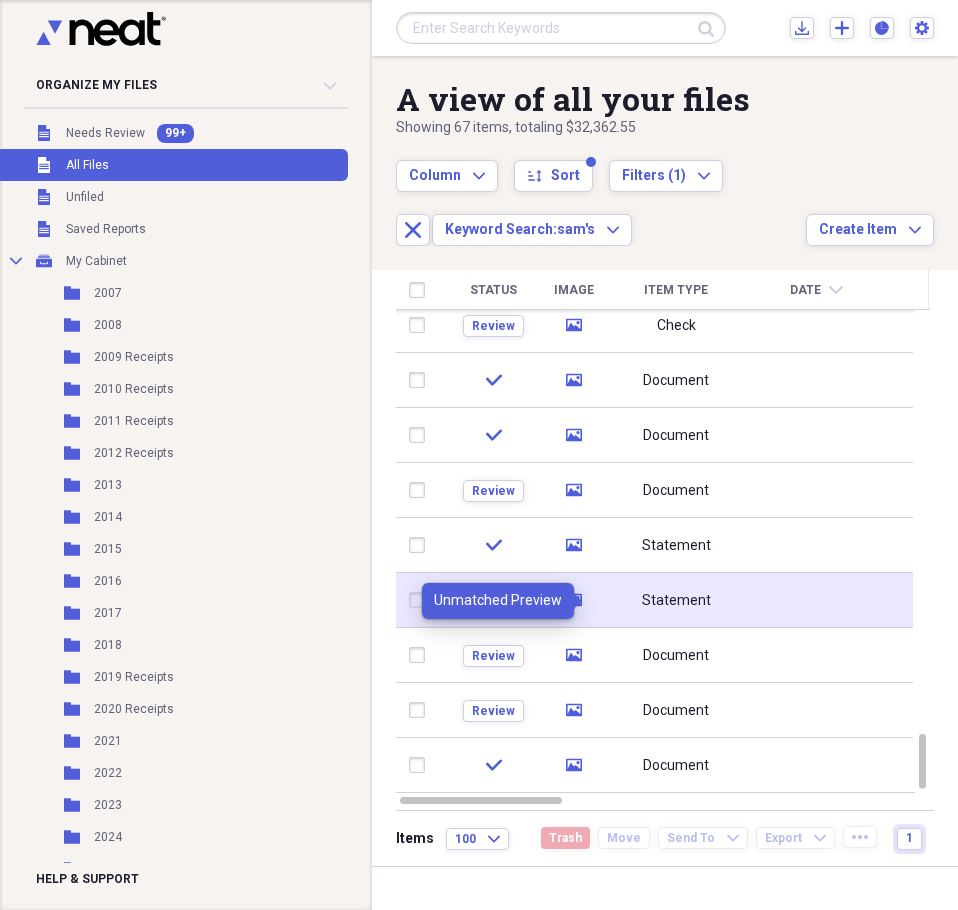 click 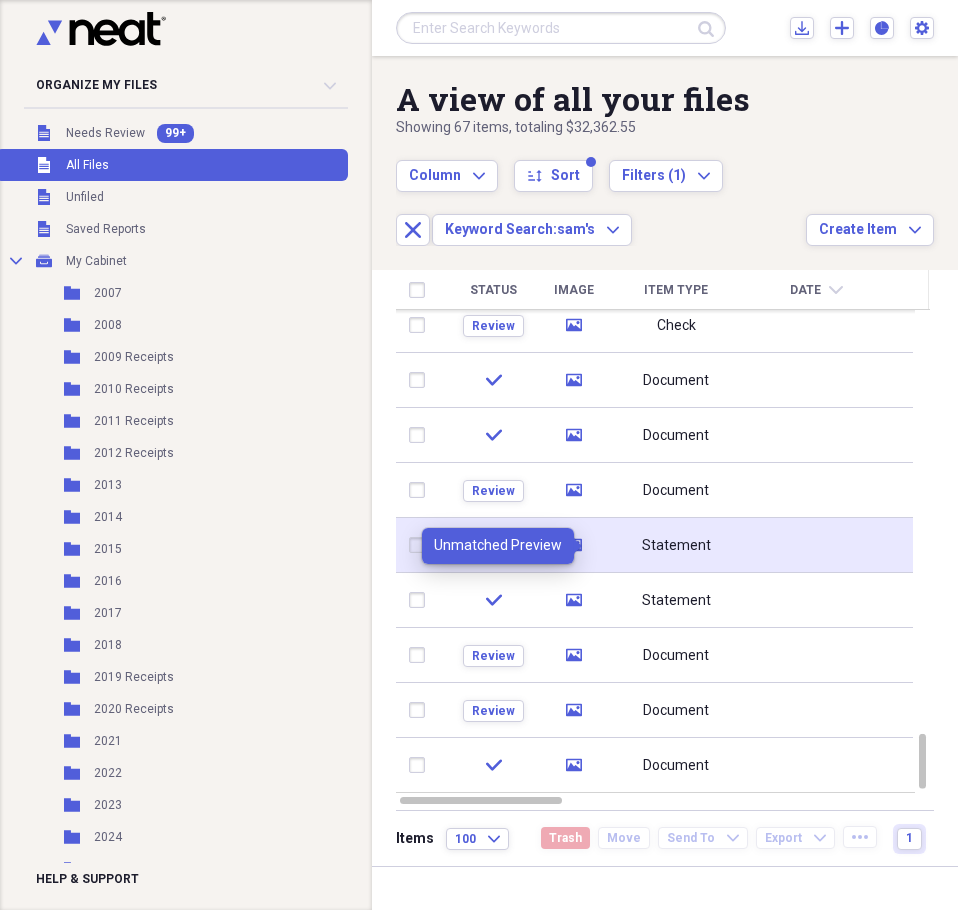 click 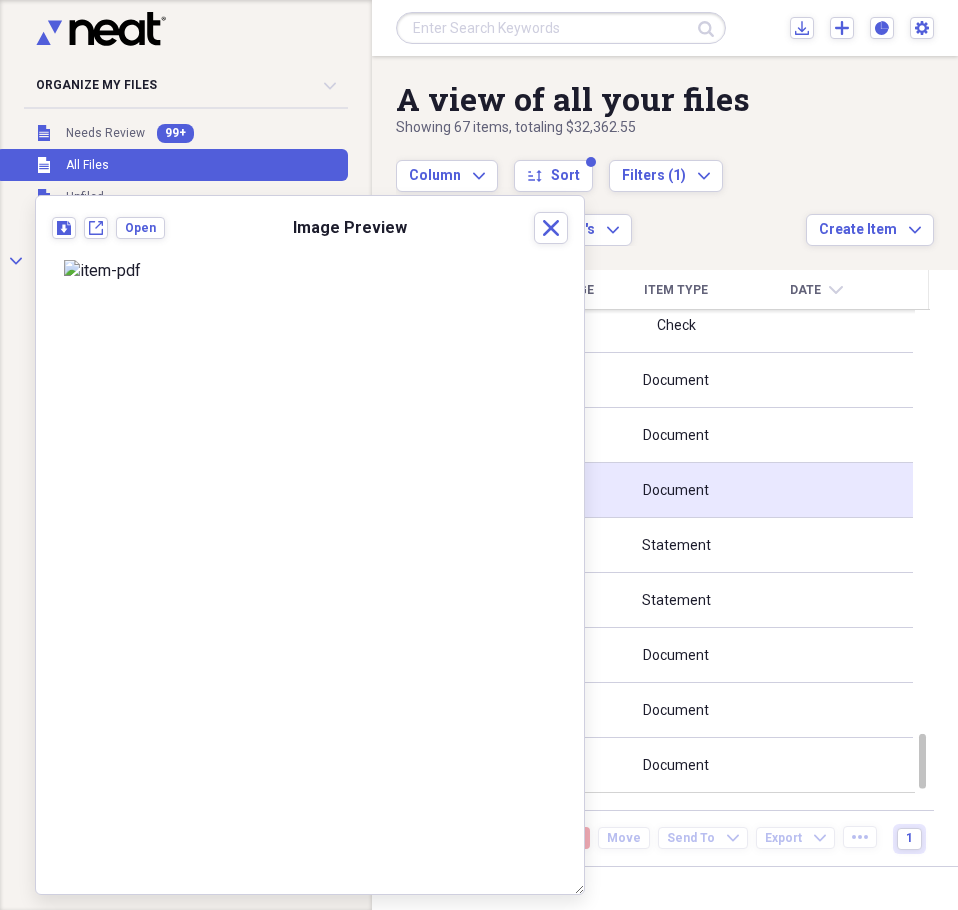 click 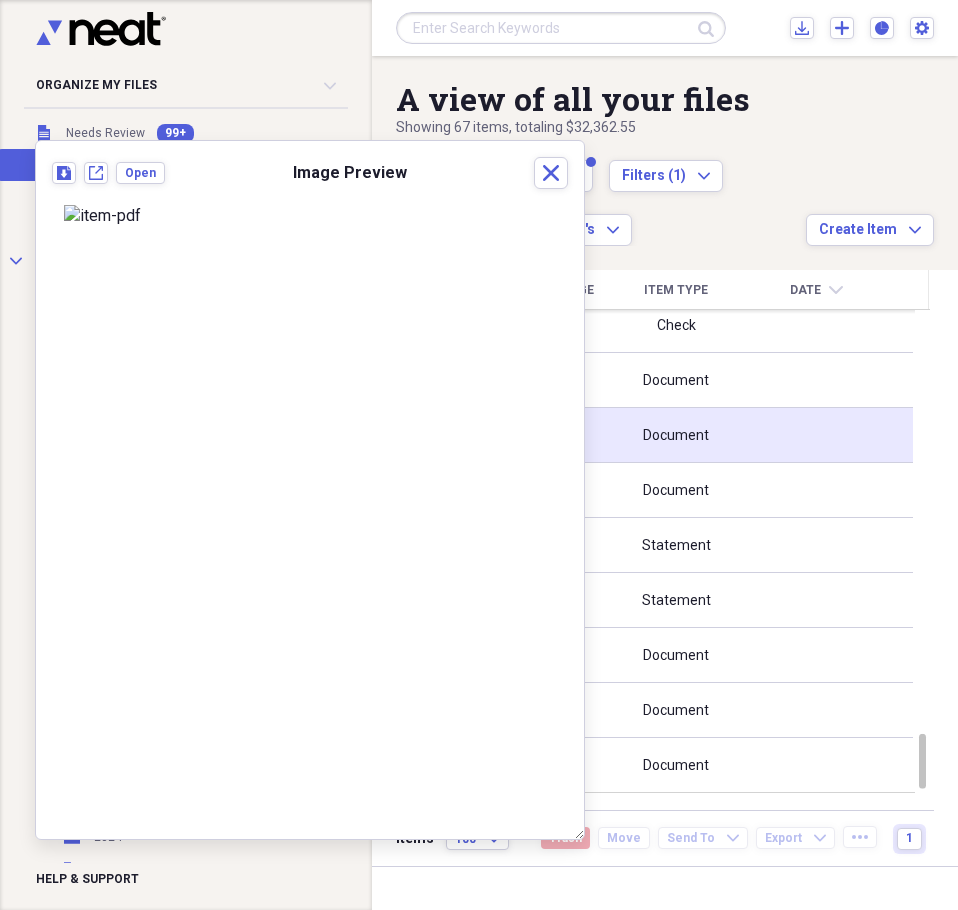 click 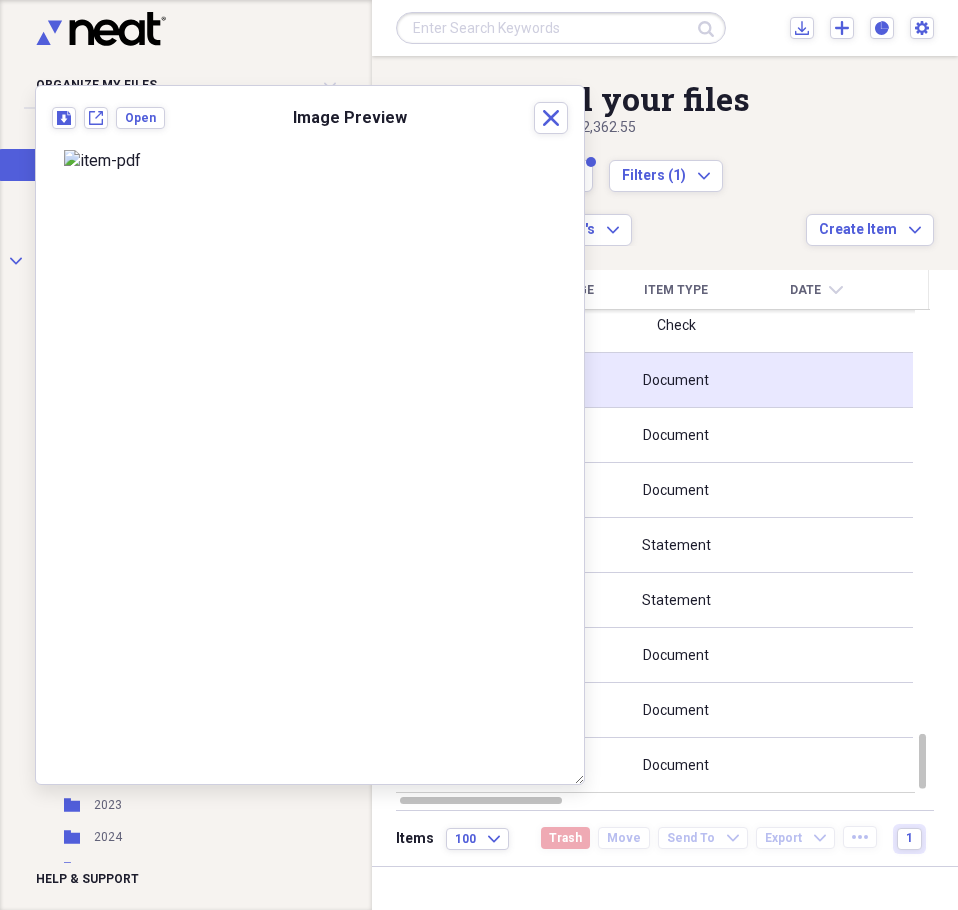 click on "media" 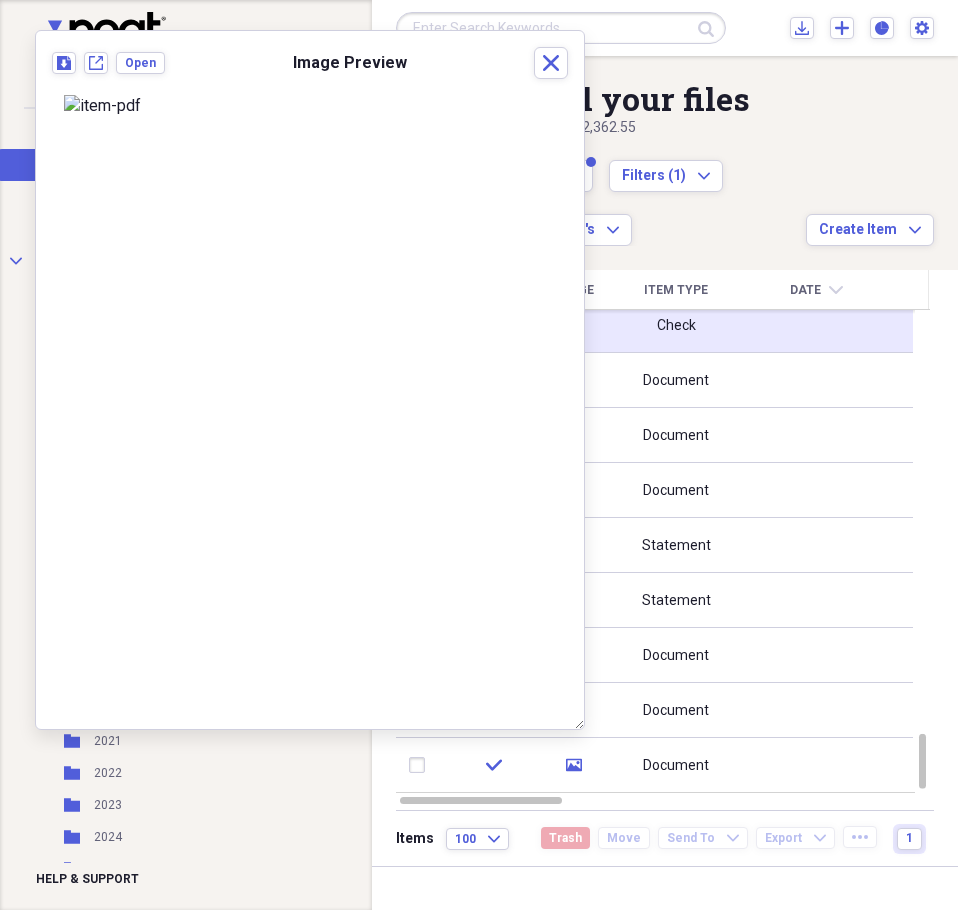 click 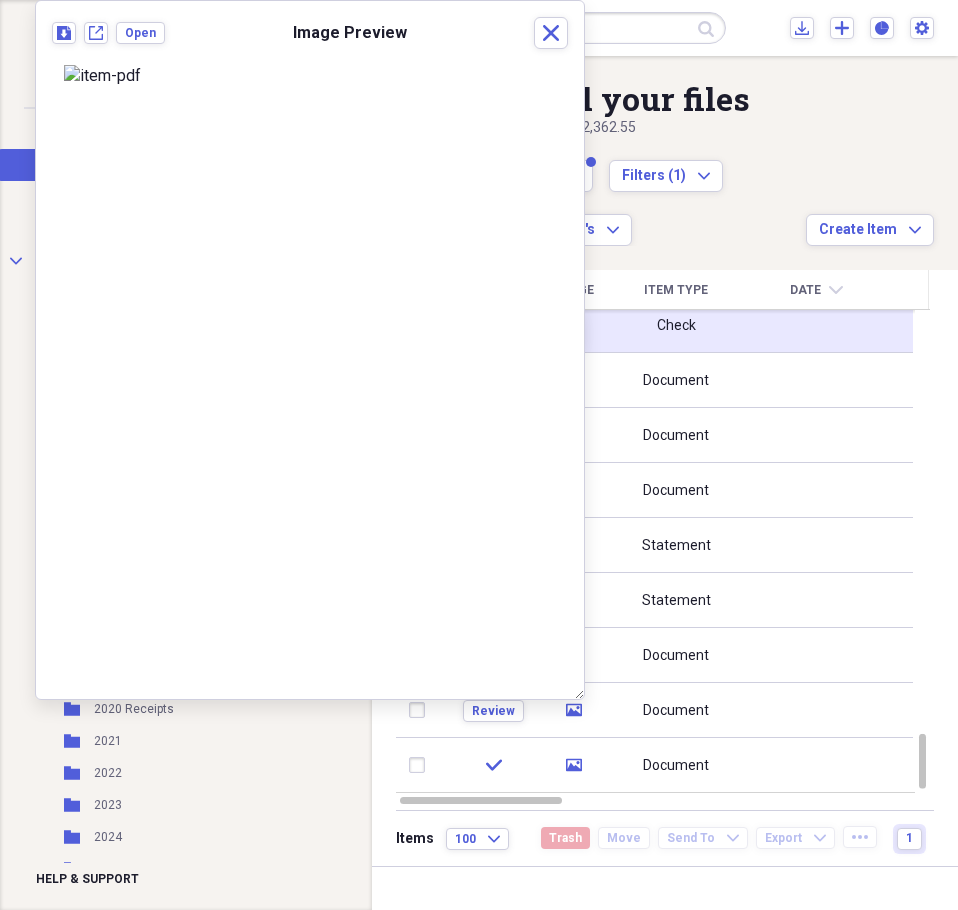 click 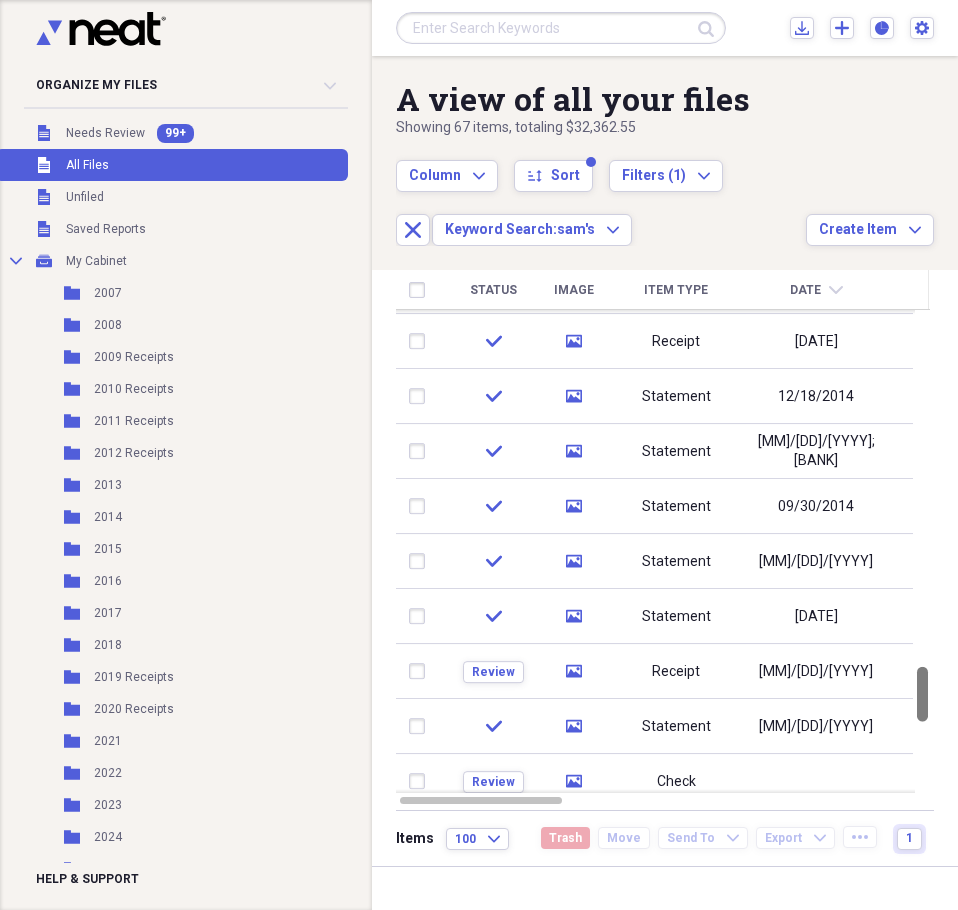 drag, startPoint x: 947, startPoint y: 755, endPoint x: 952, endPoint y: 688, distance: 67.18631 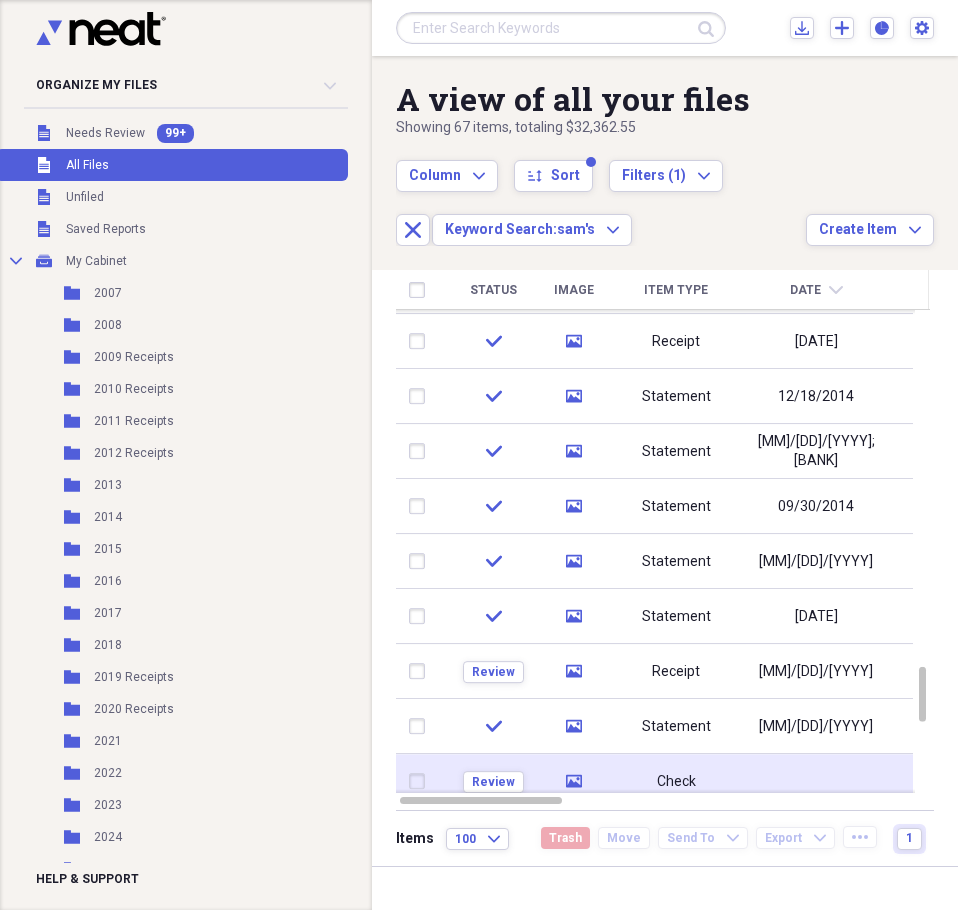 click on "media" 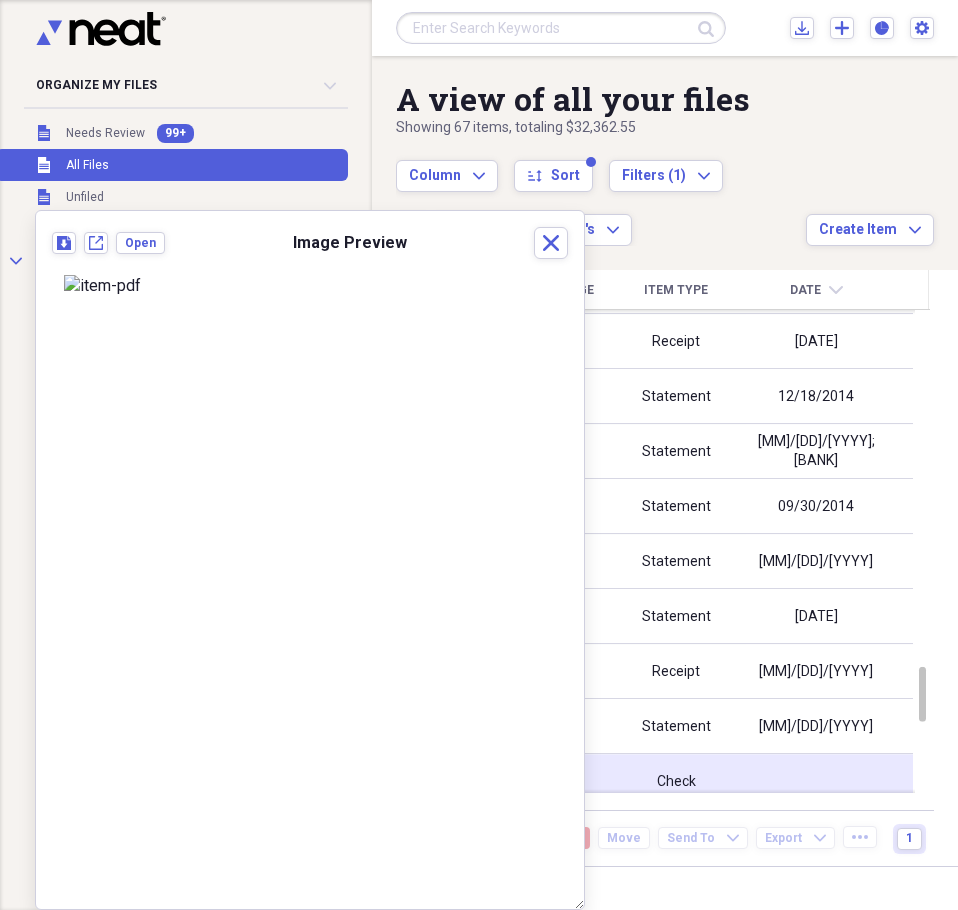 click 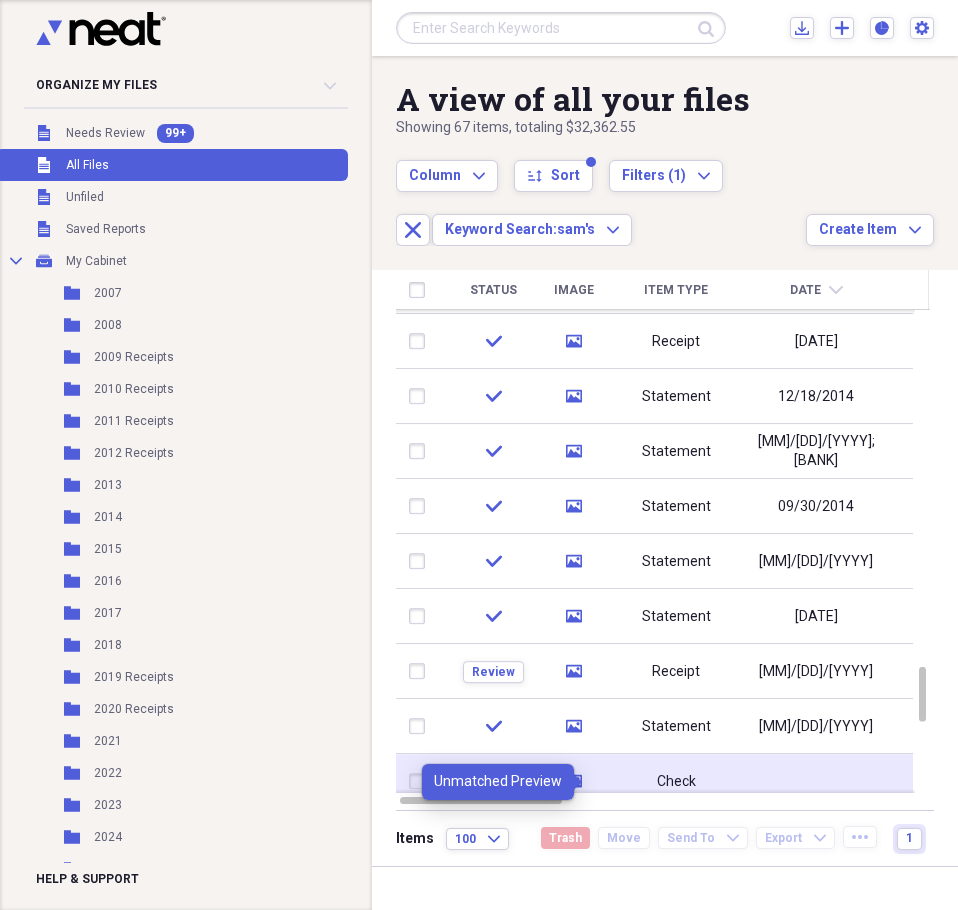 click 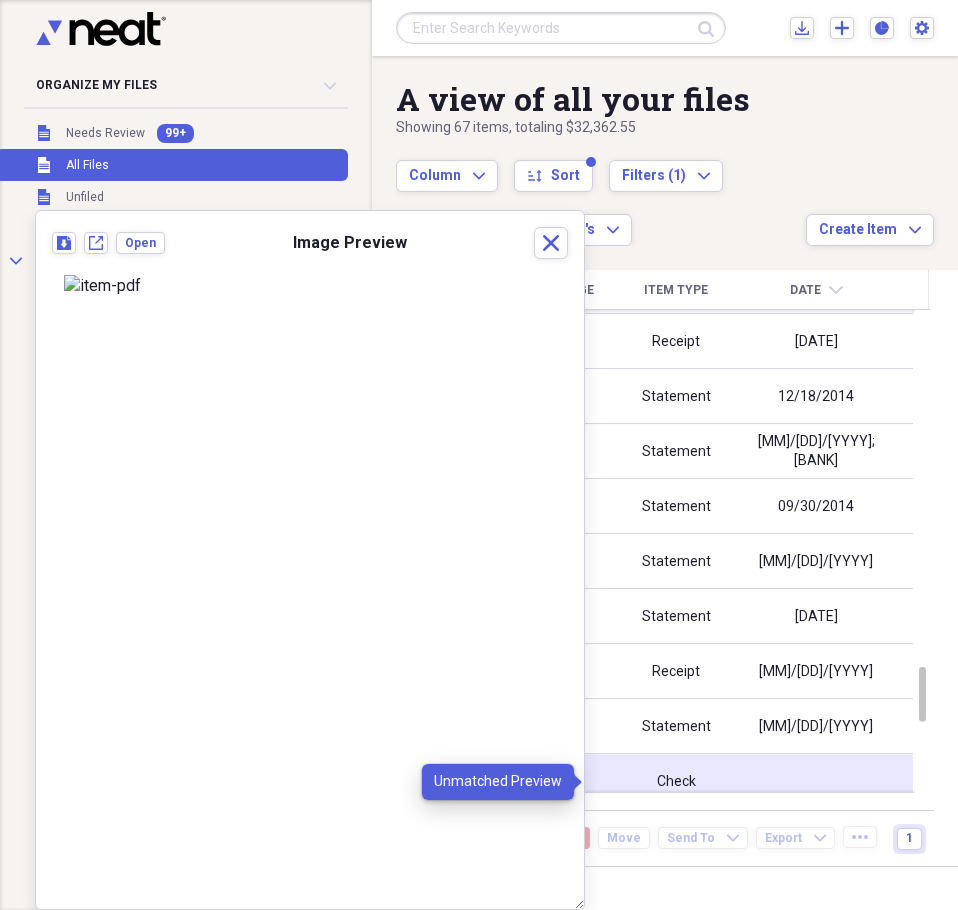 click 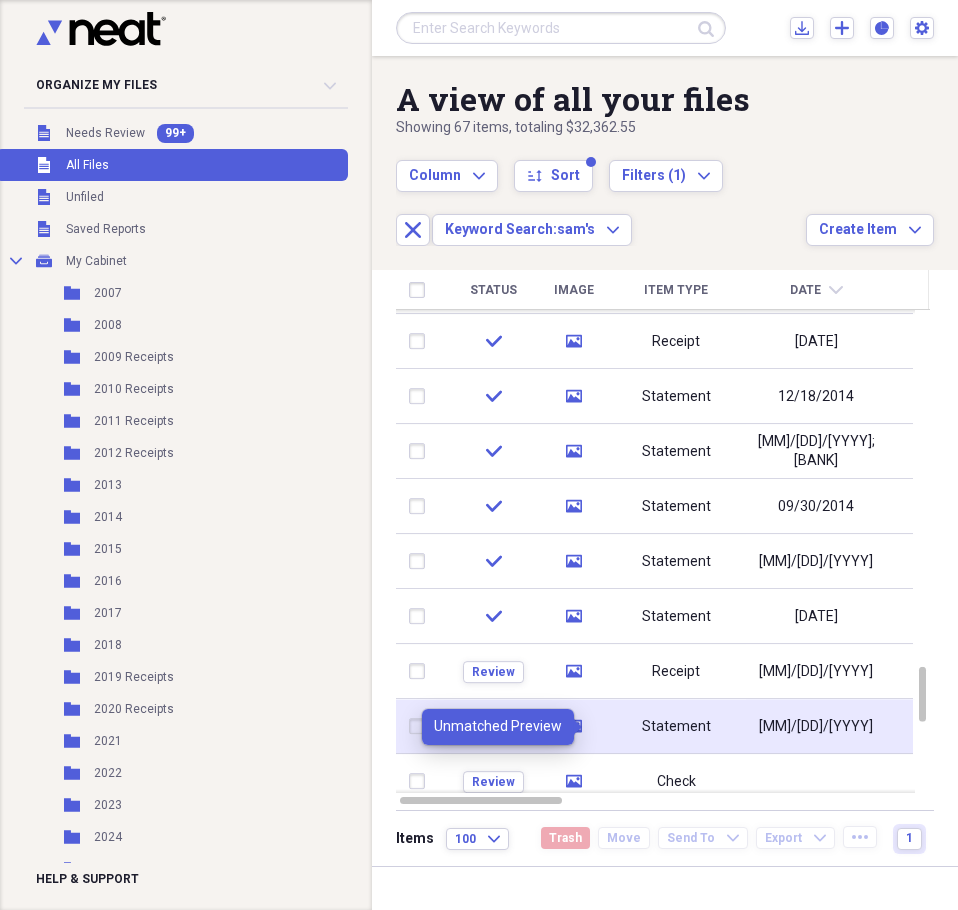 click 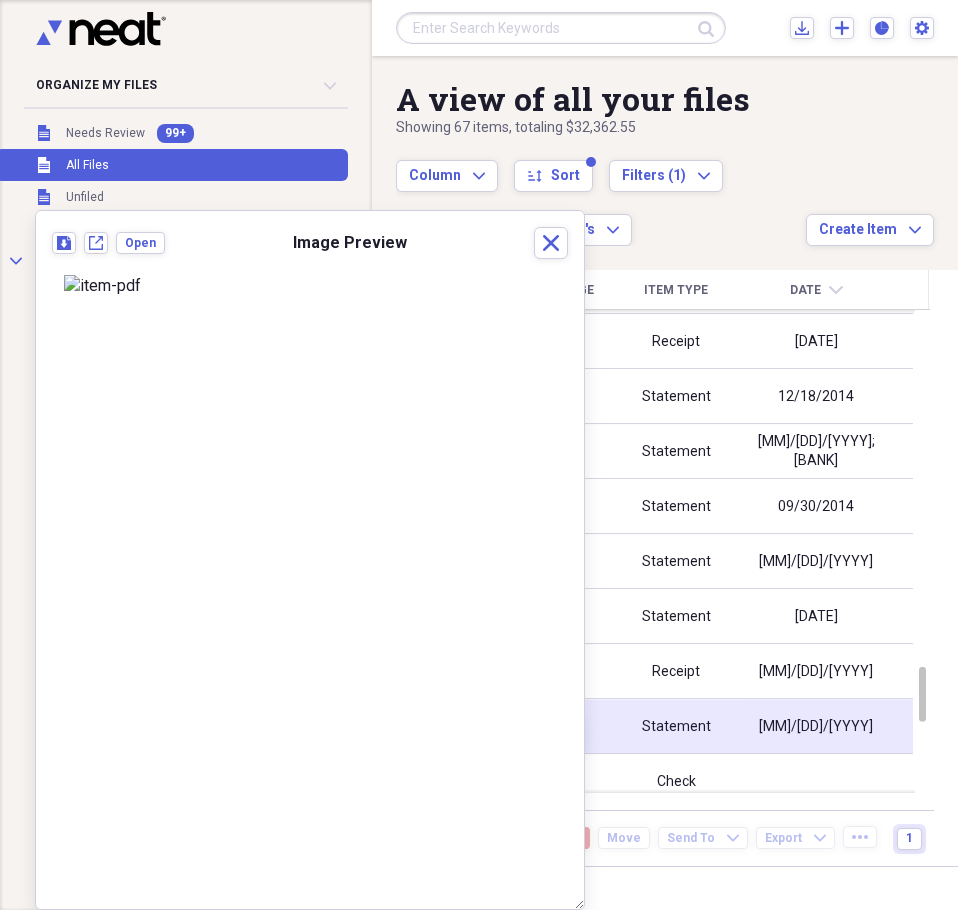 click 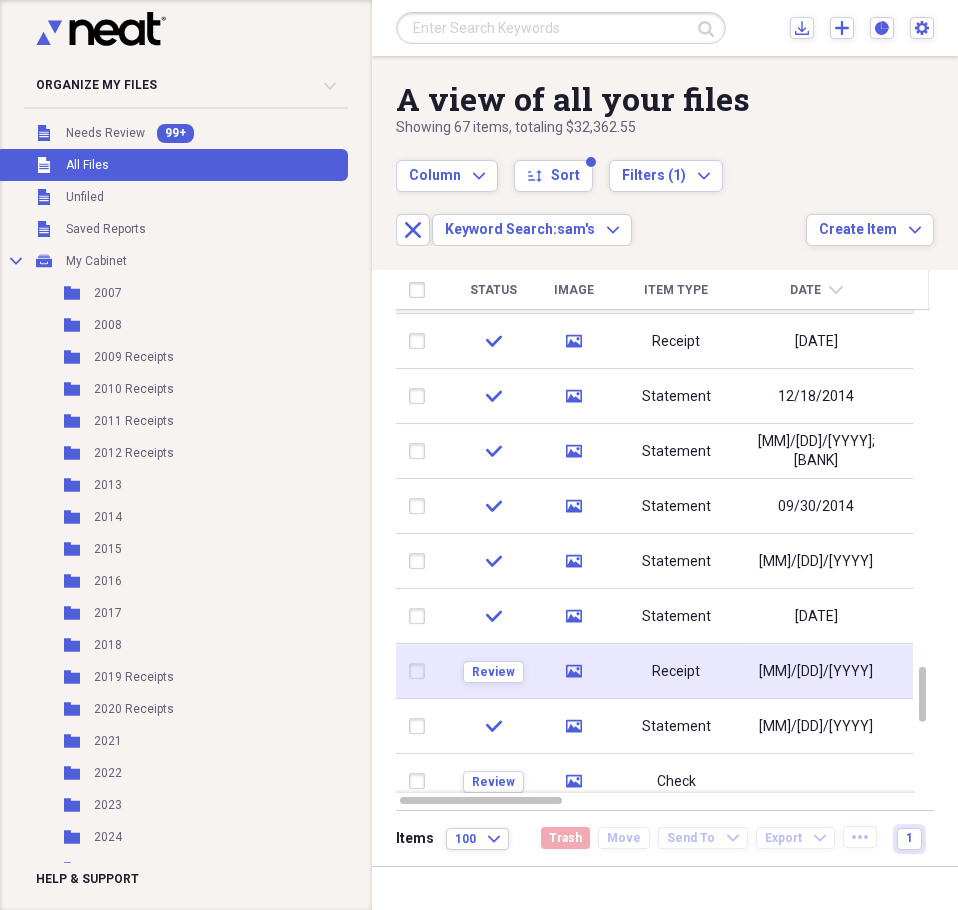 click 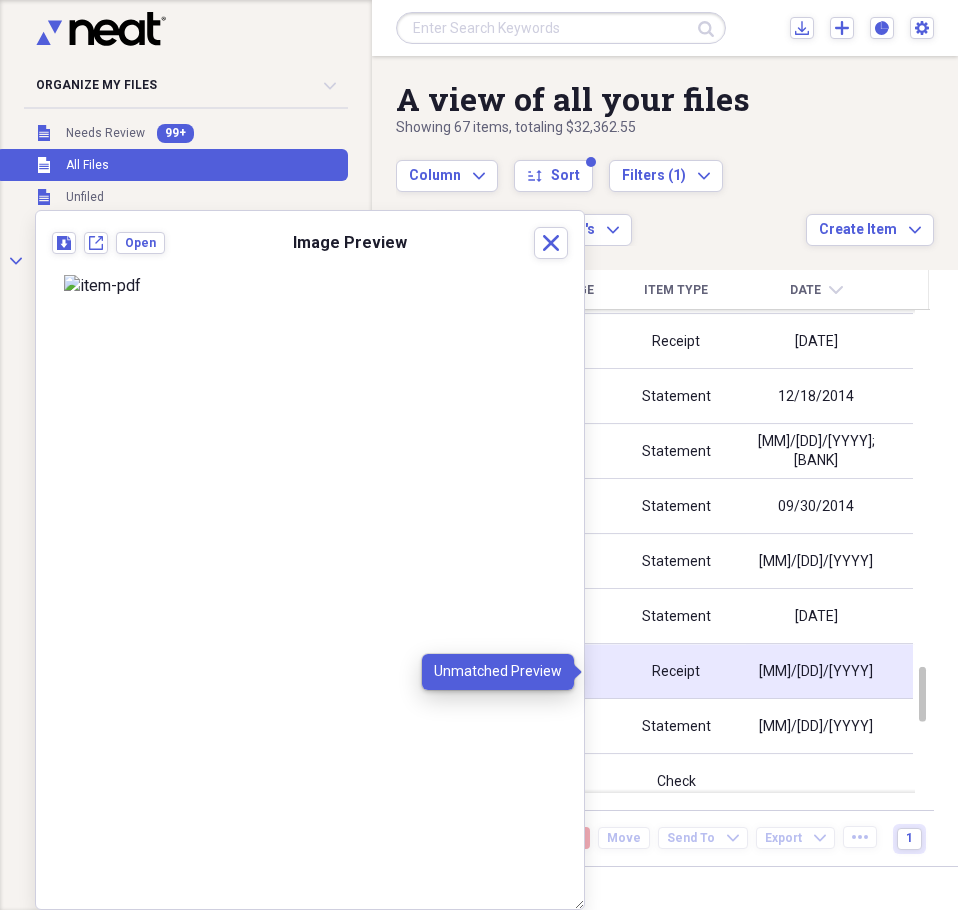 click on "media" 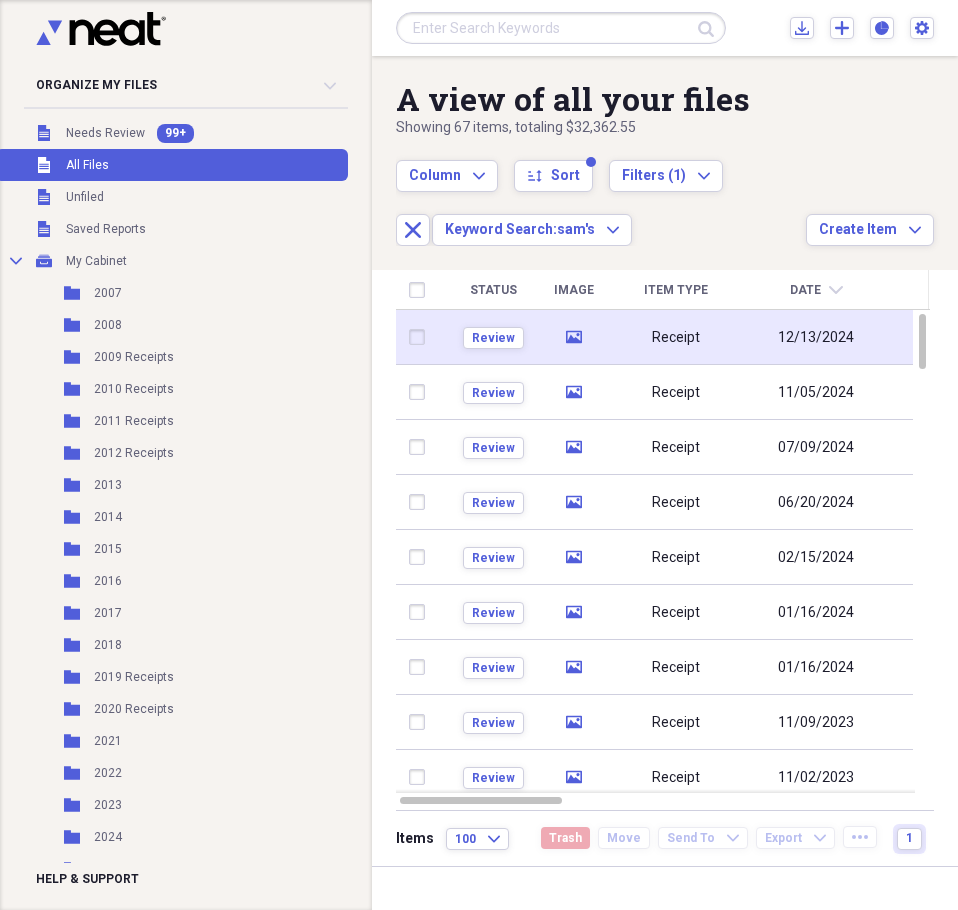 click 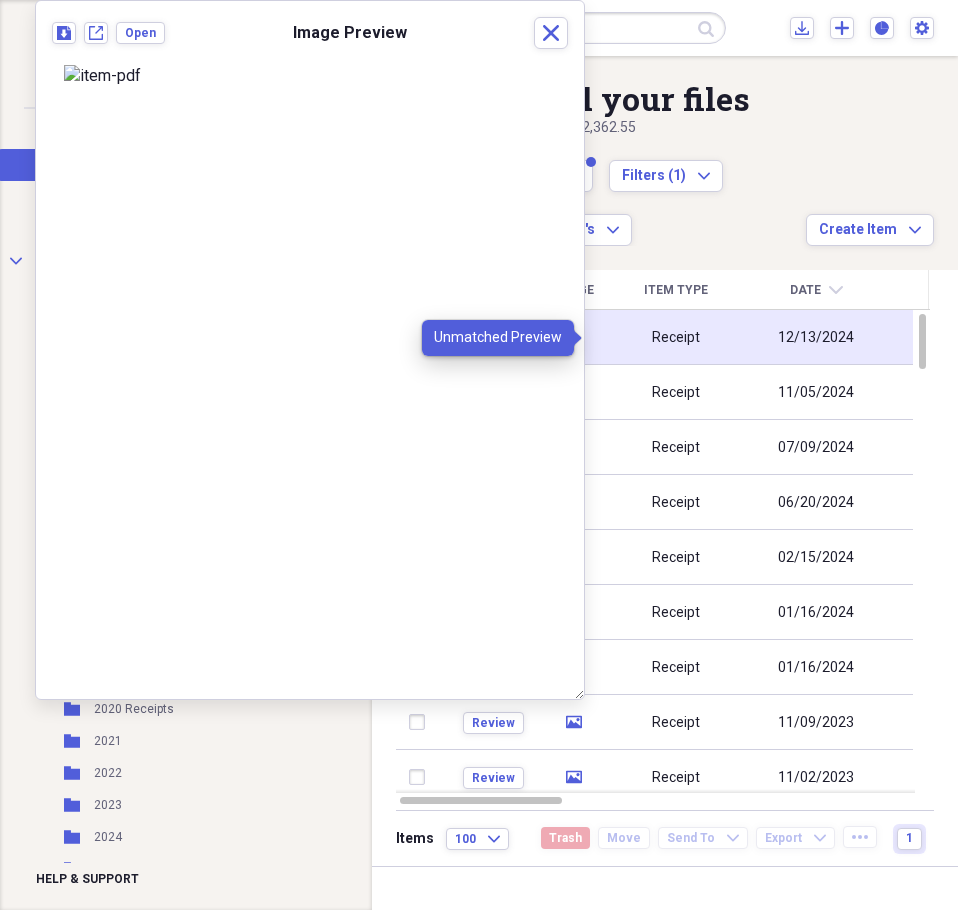 click 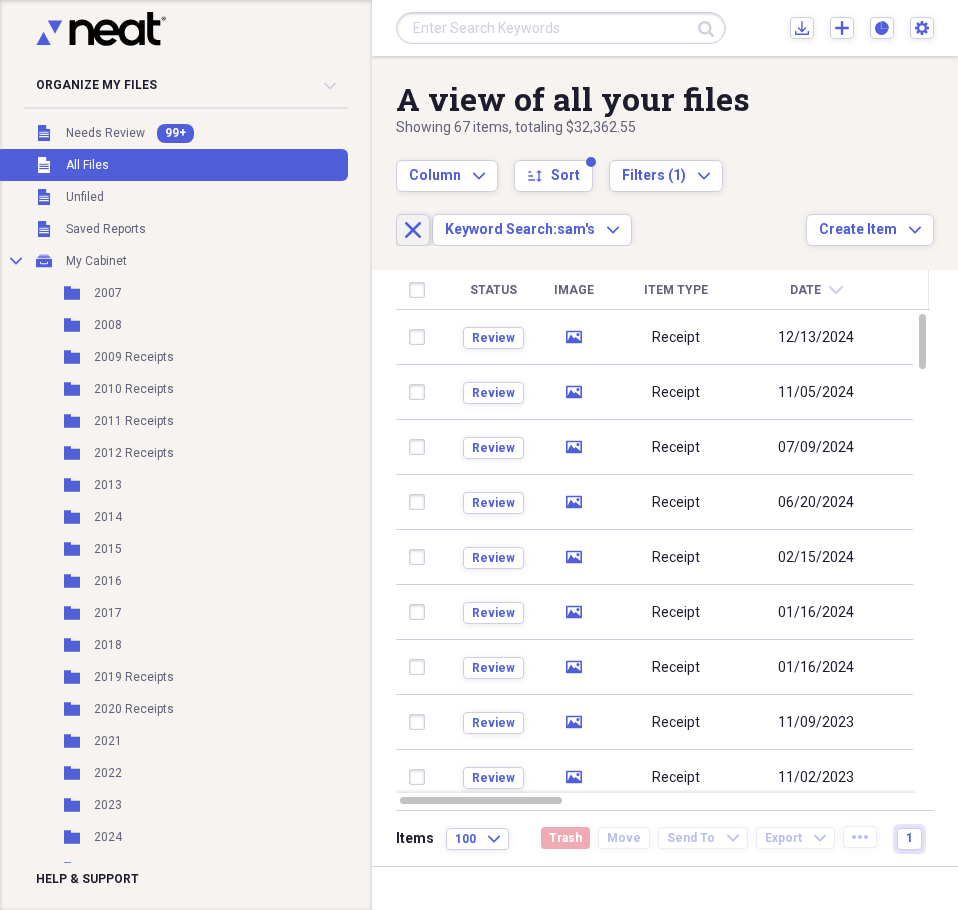 click on "Close" 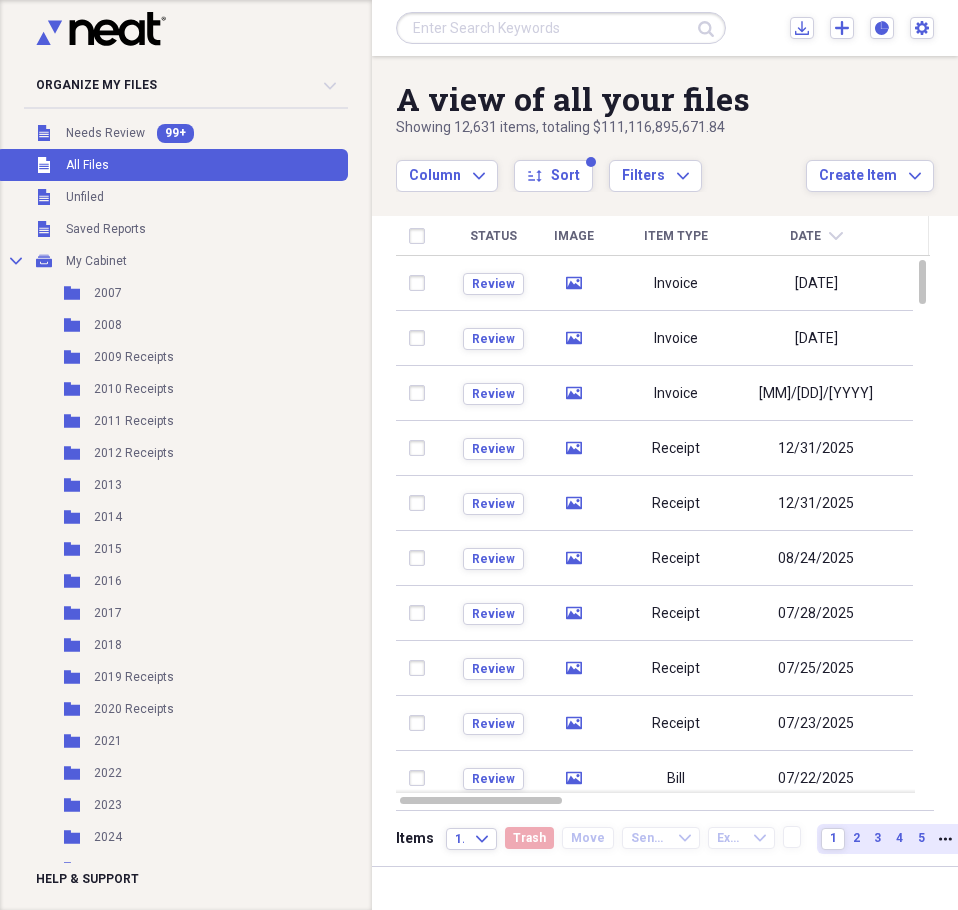 click at bounding box center [561, 28] 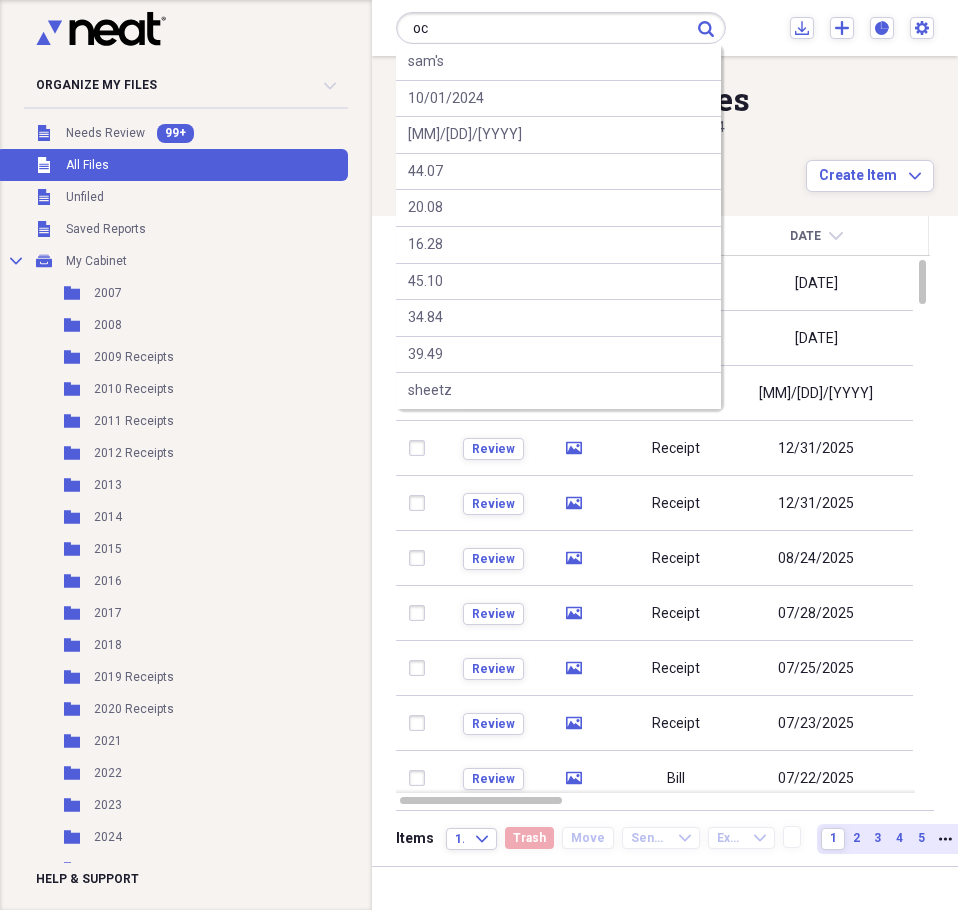 type on "o" 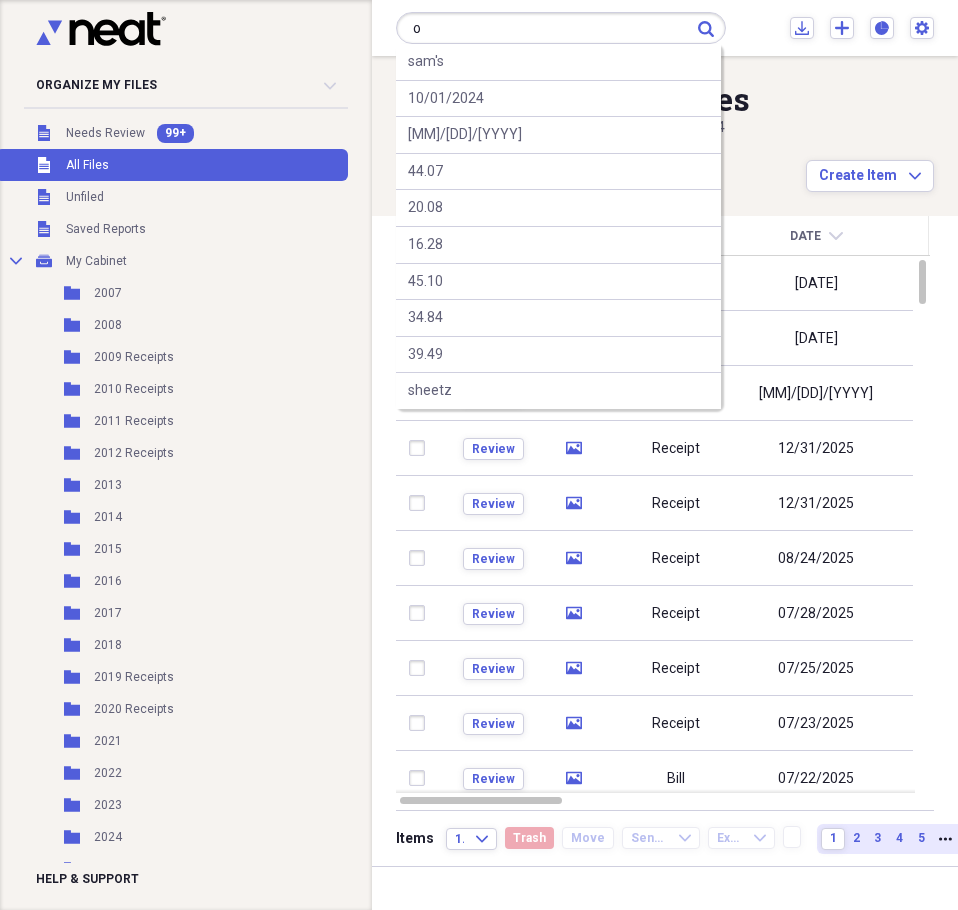 type 